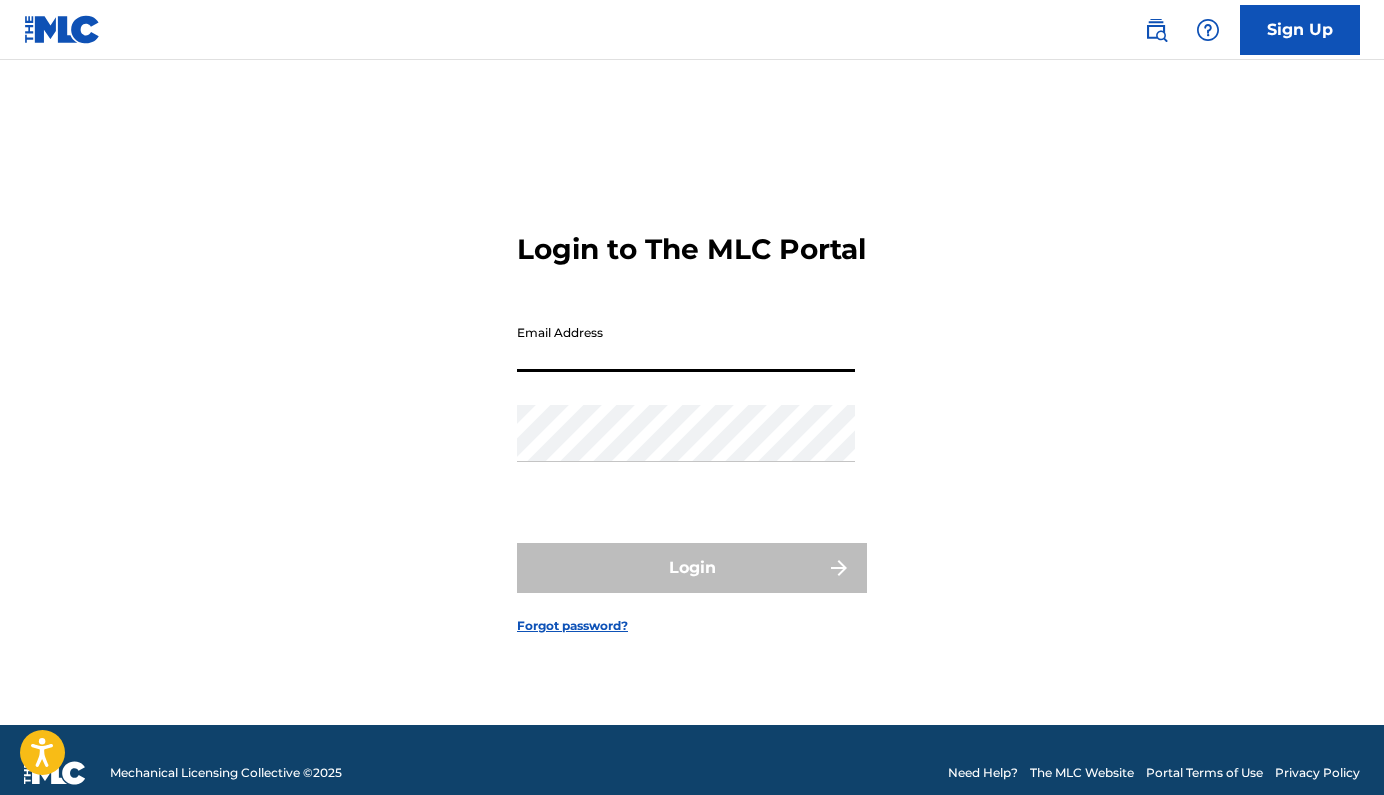 scroll, scrollTop: 0, scrollLeft: 0, axis: both 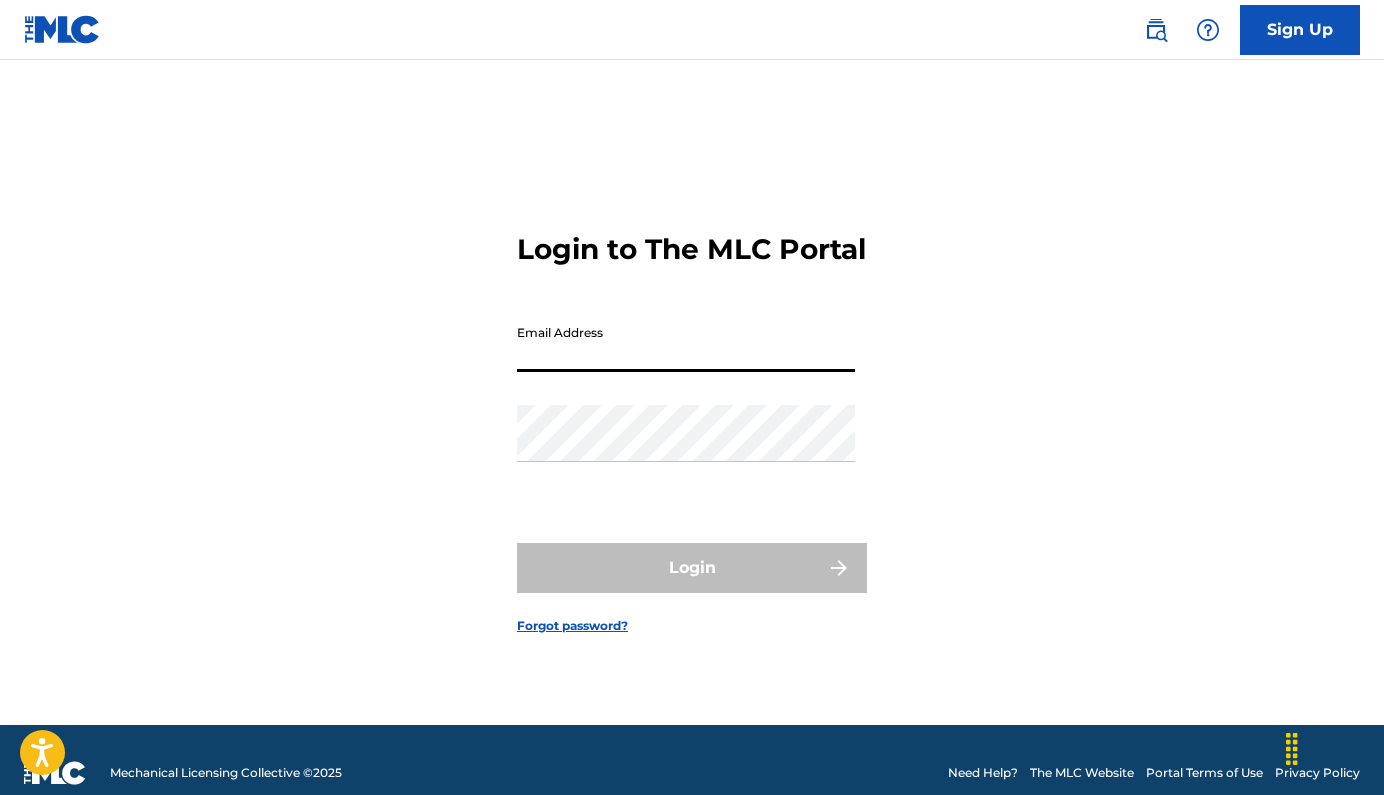 type on "[EMAIL]" 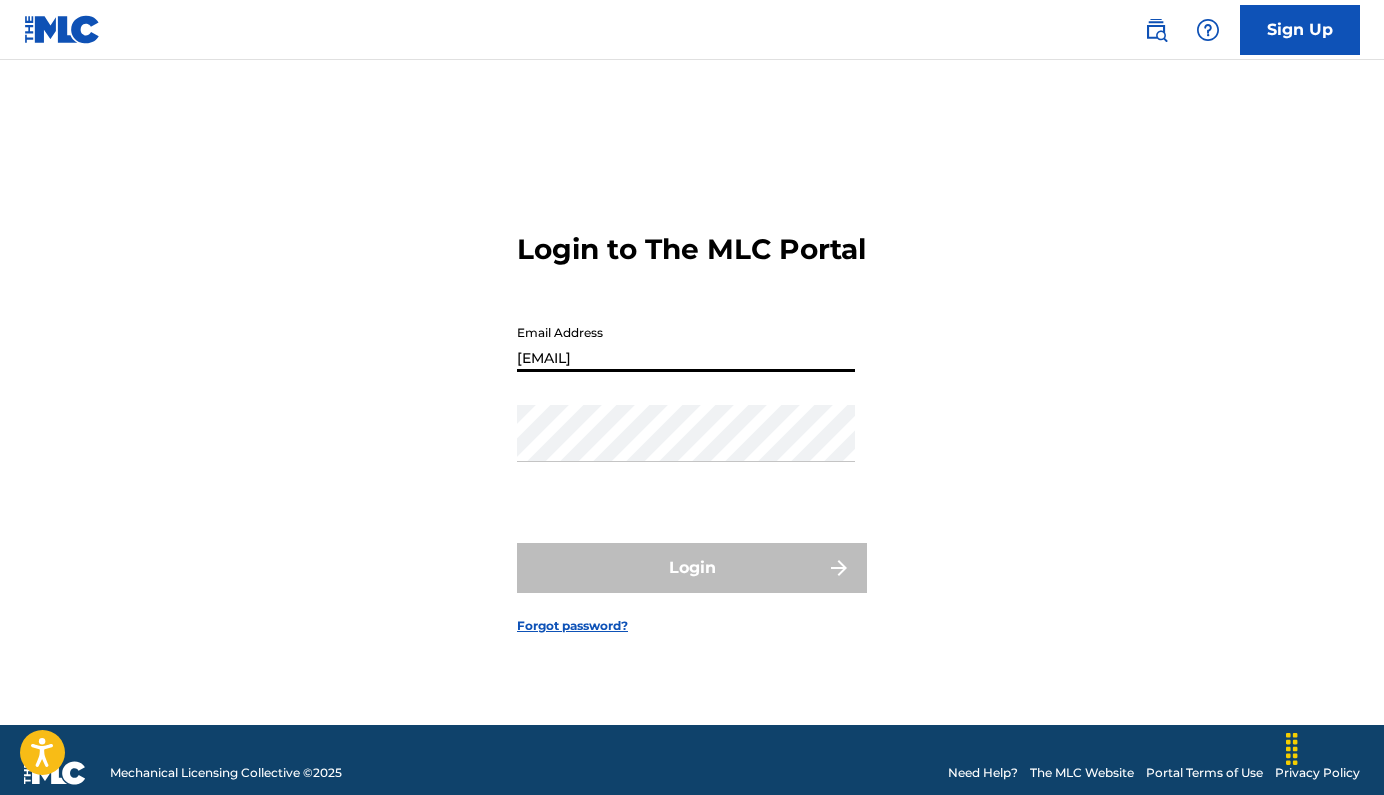 click on "Login" at bounding box center (692, 568) 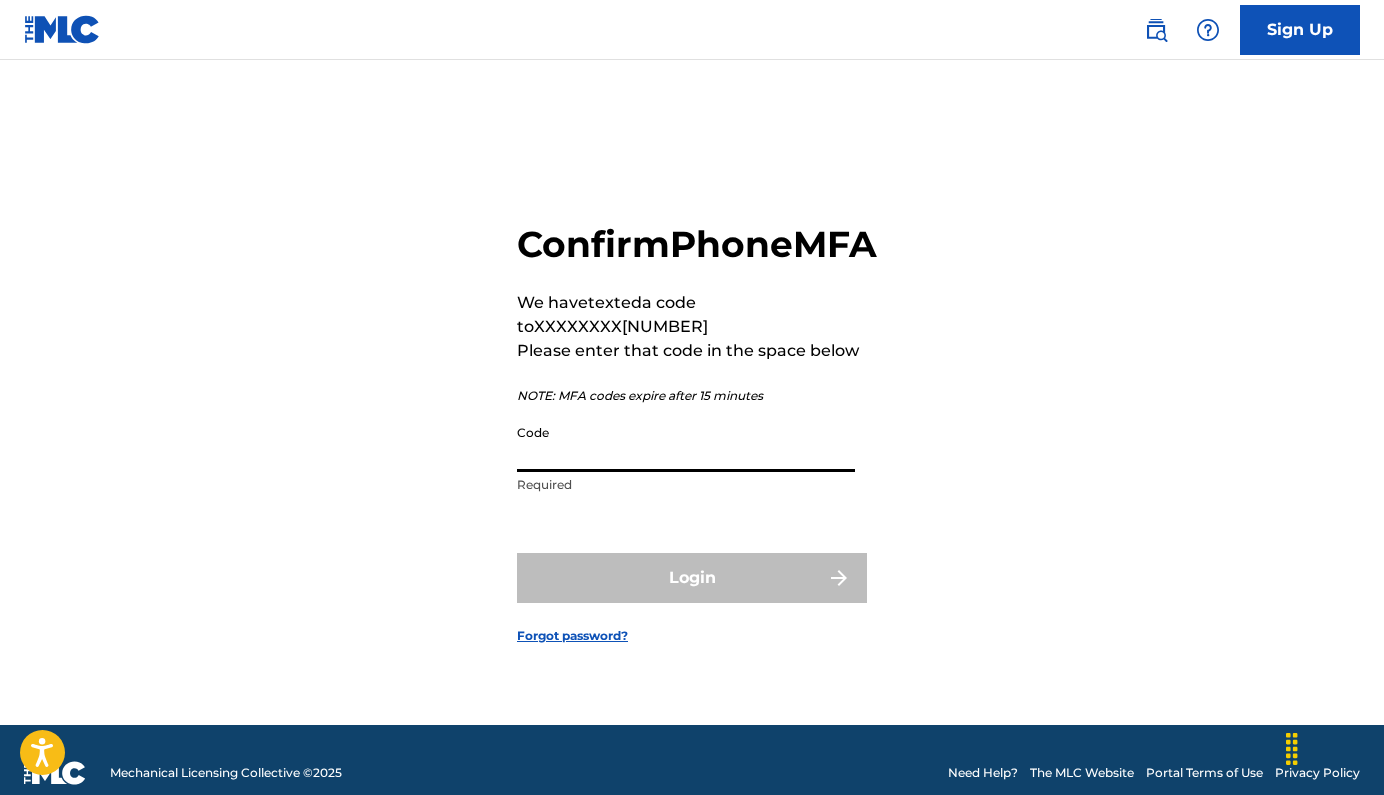 click on "Code" at bounding box center (686, 443) 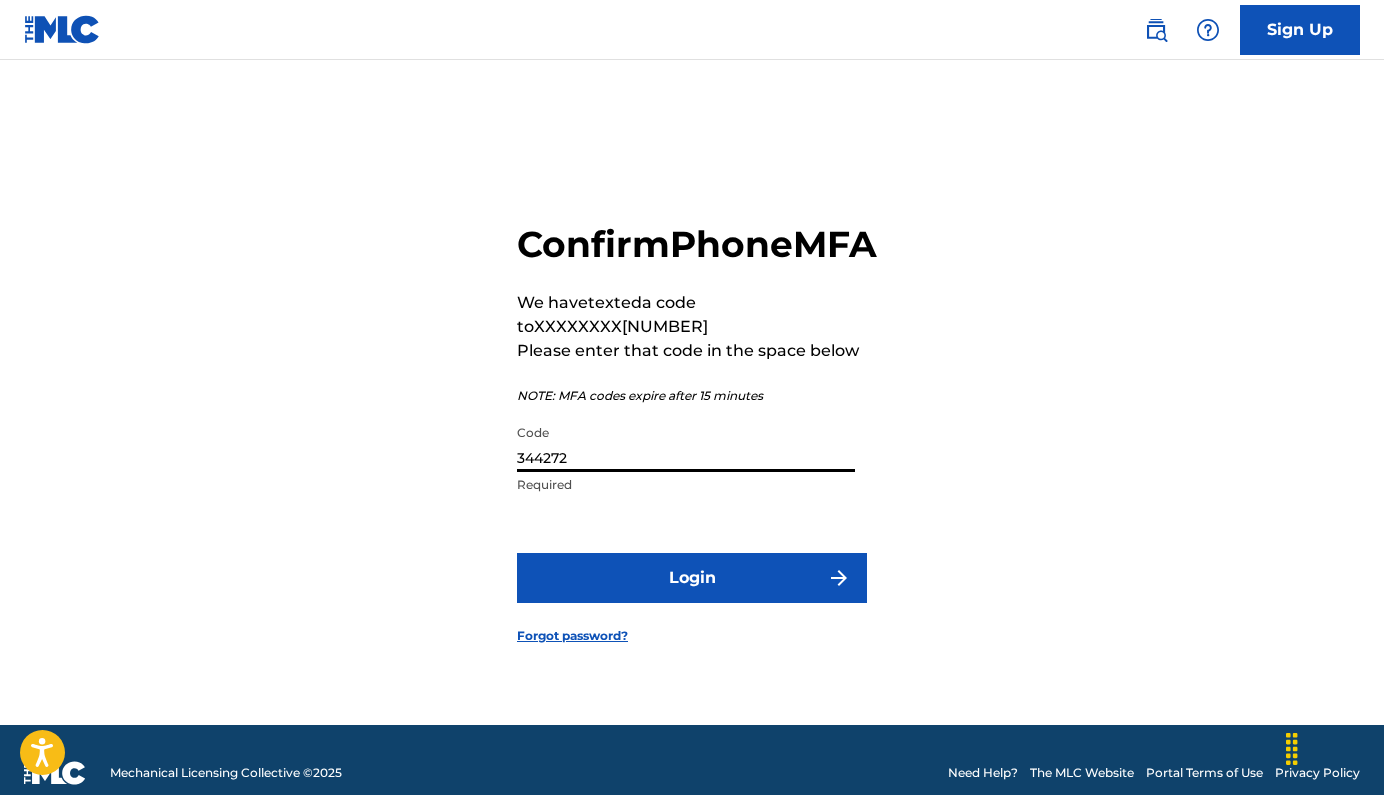 type on "344272" 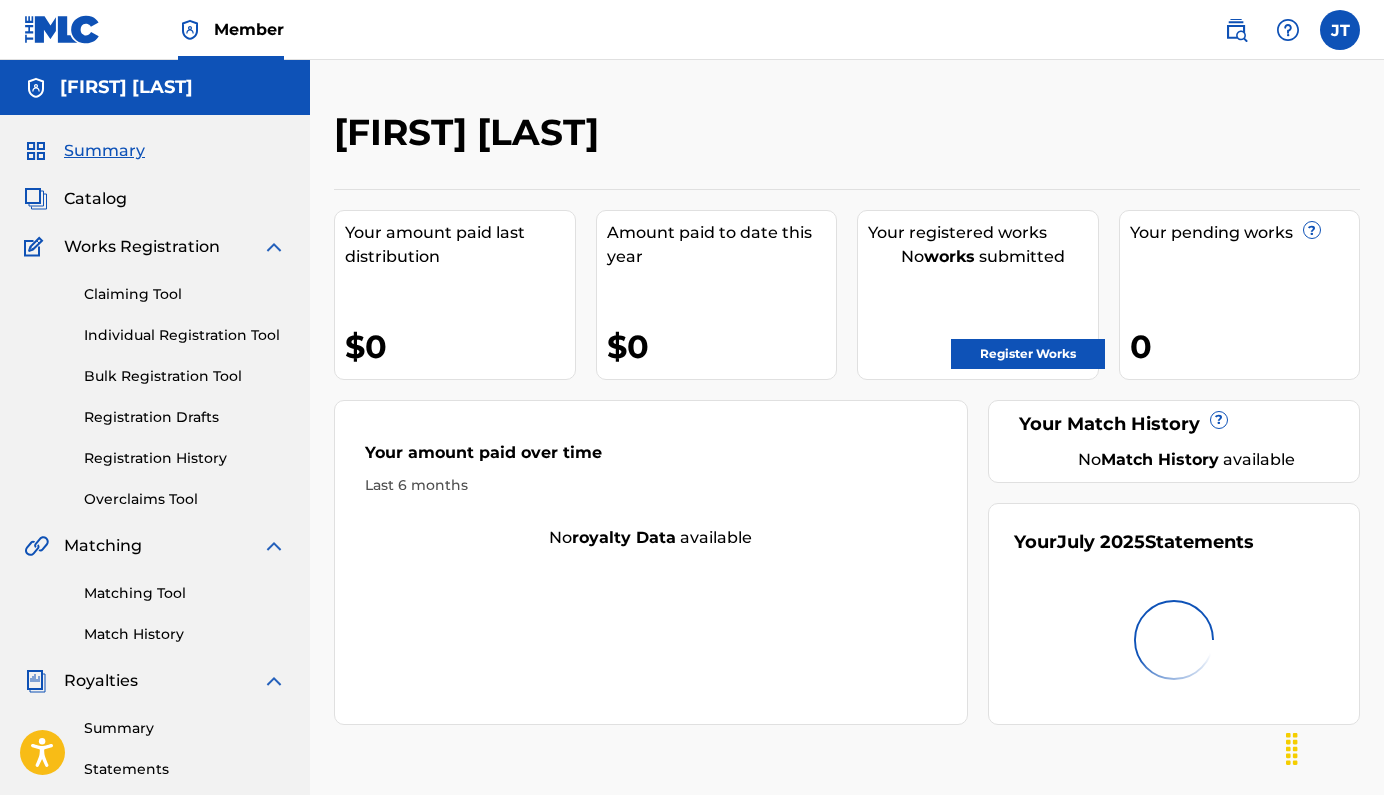 scroll, scrollTop: 0, scrollLeft: 0, axis: both 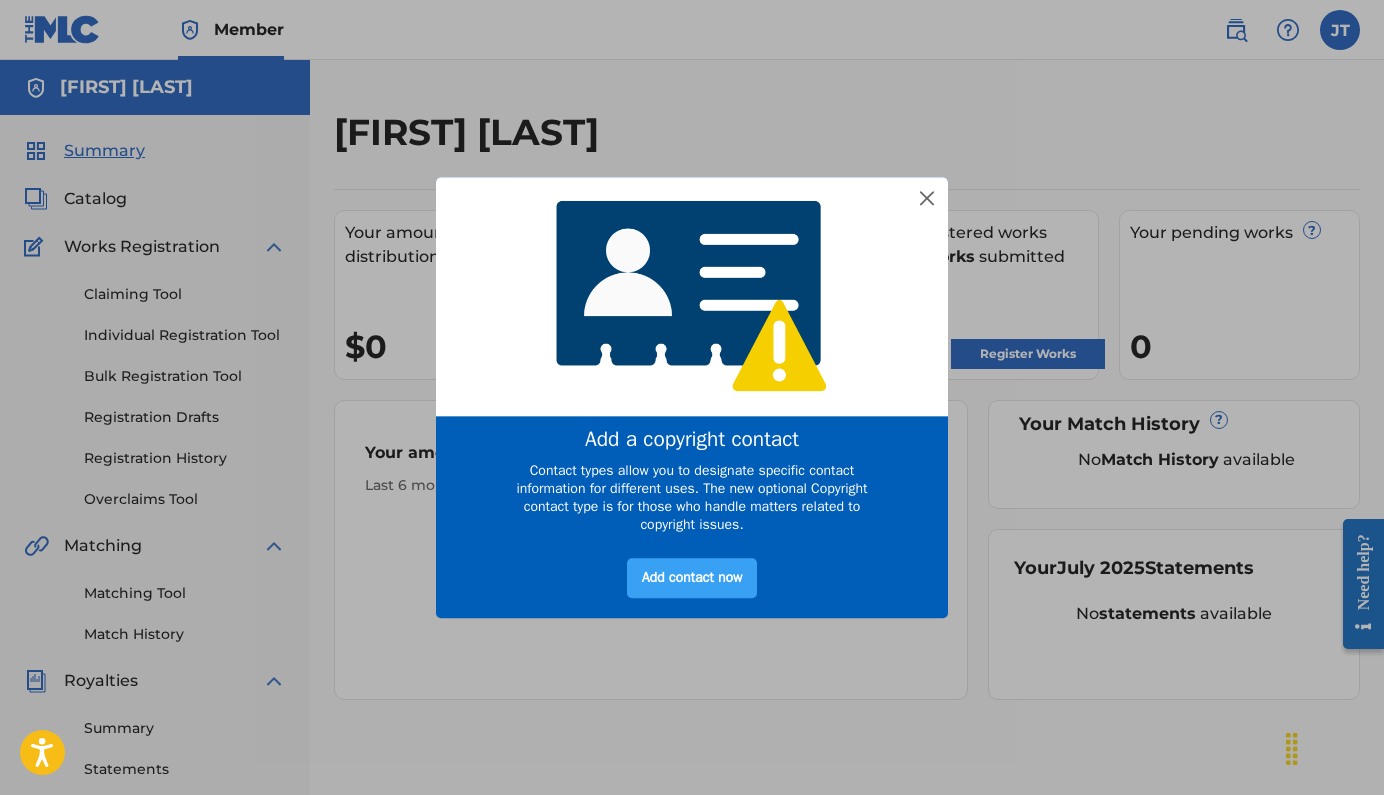 click on "Add contact now" at bounding box center [692, 579] 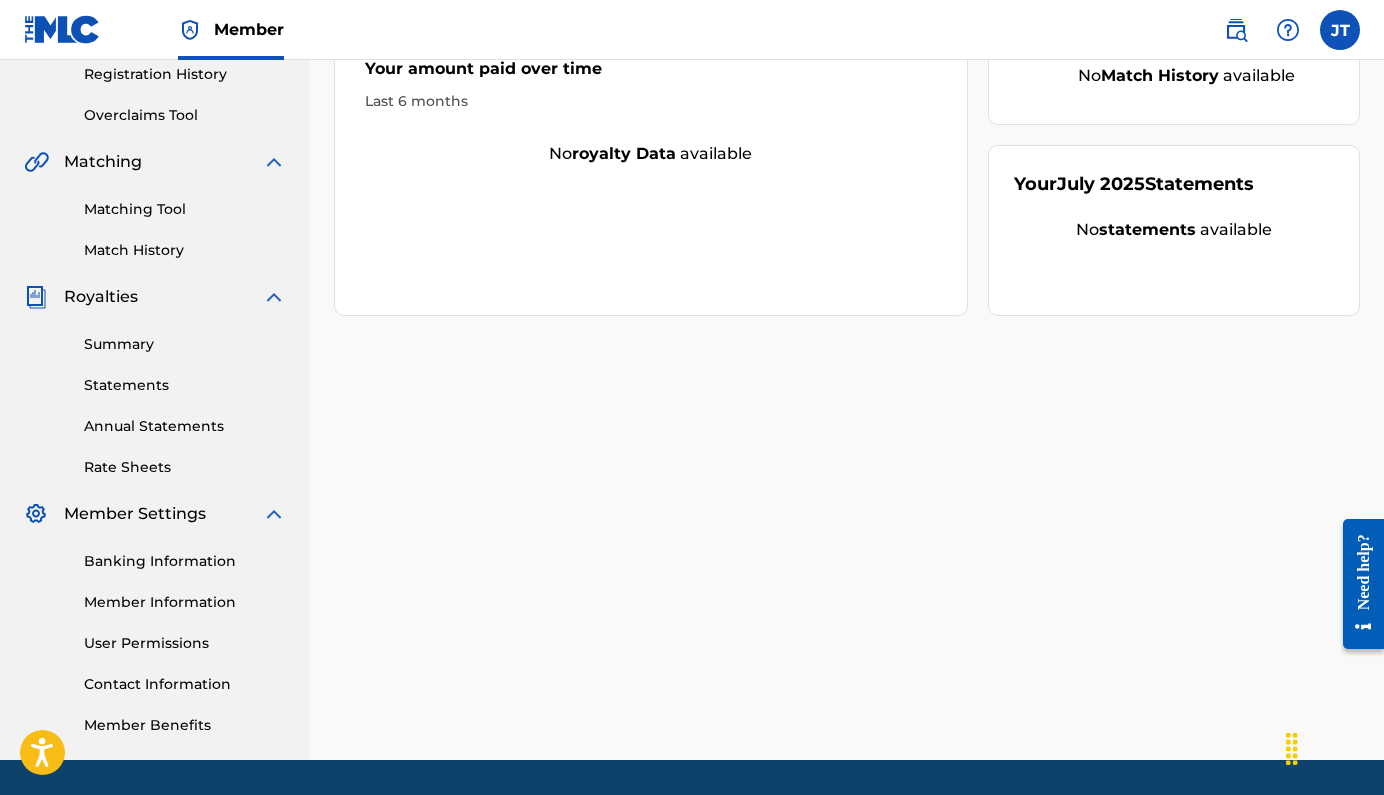 scroll, scrollTop: 445, scrollLeft: 0, axis: vertical 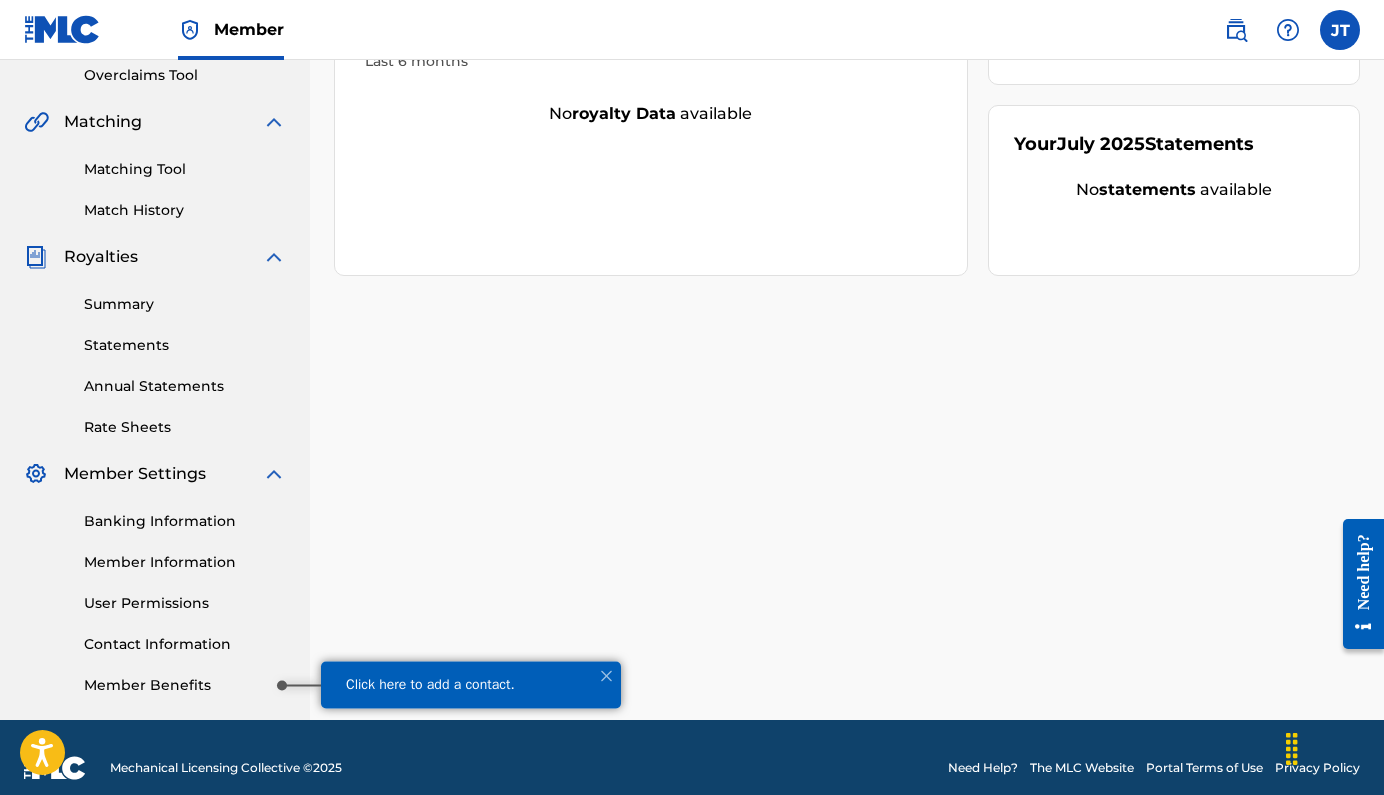 click on "Member Benefits" at bounding box center (185, 685) 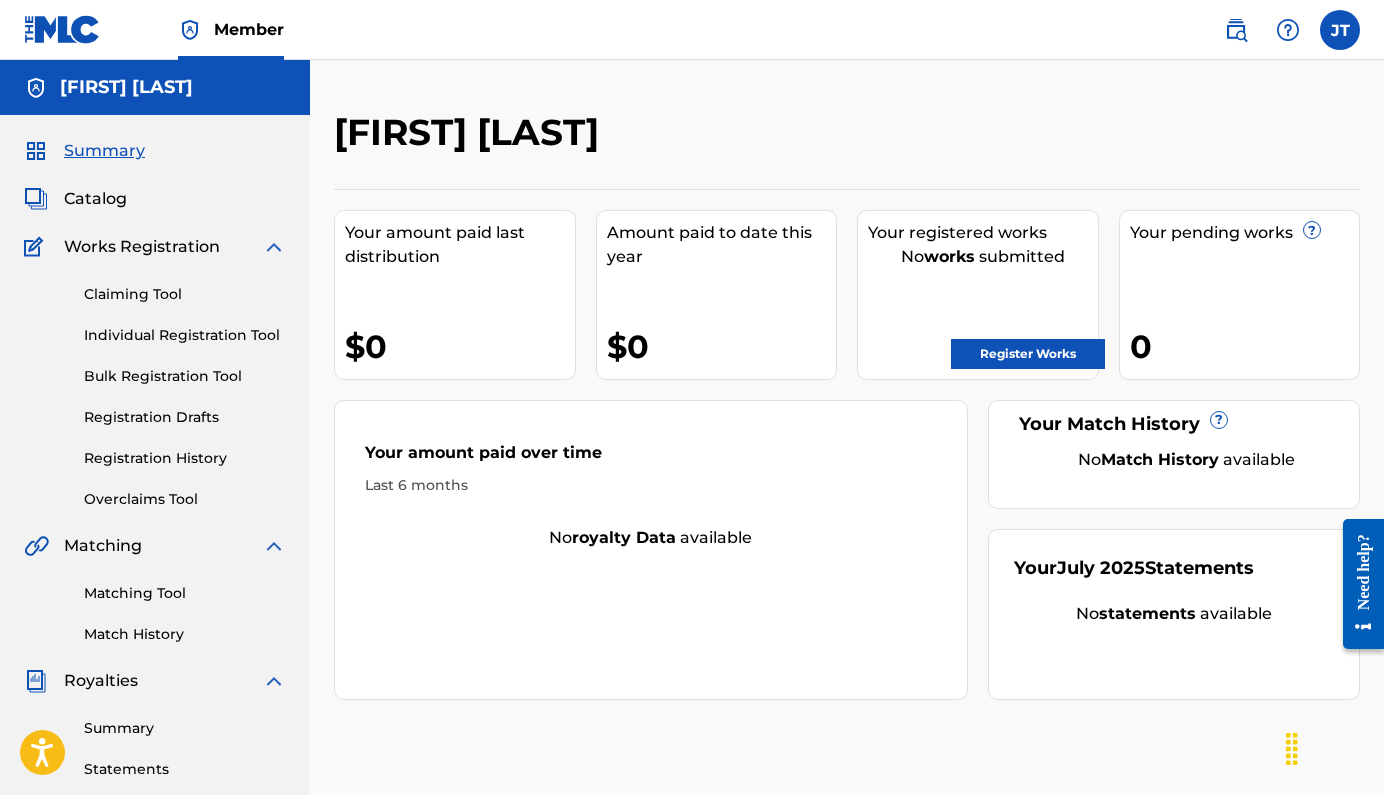 scroll, scrollTop: 0, scrollLeft: 0, axis: both 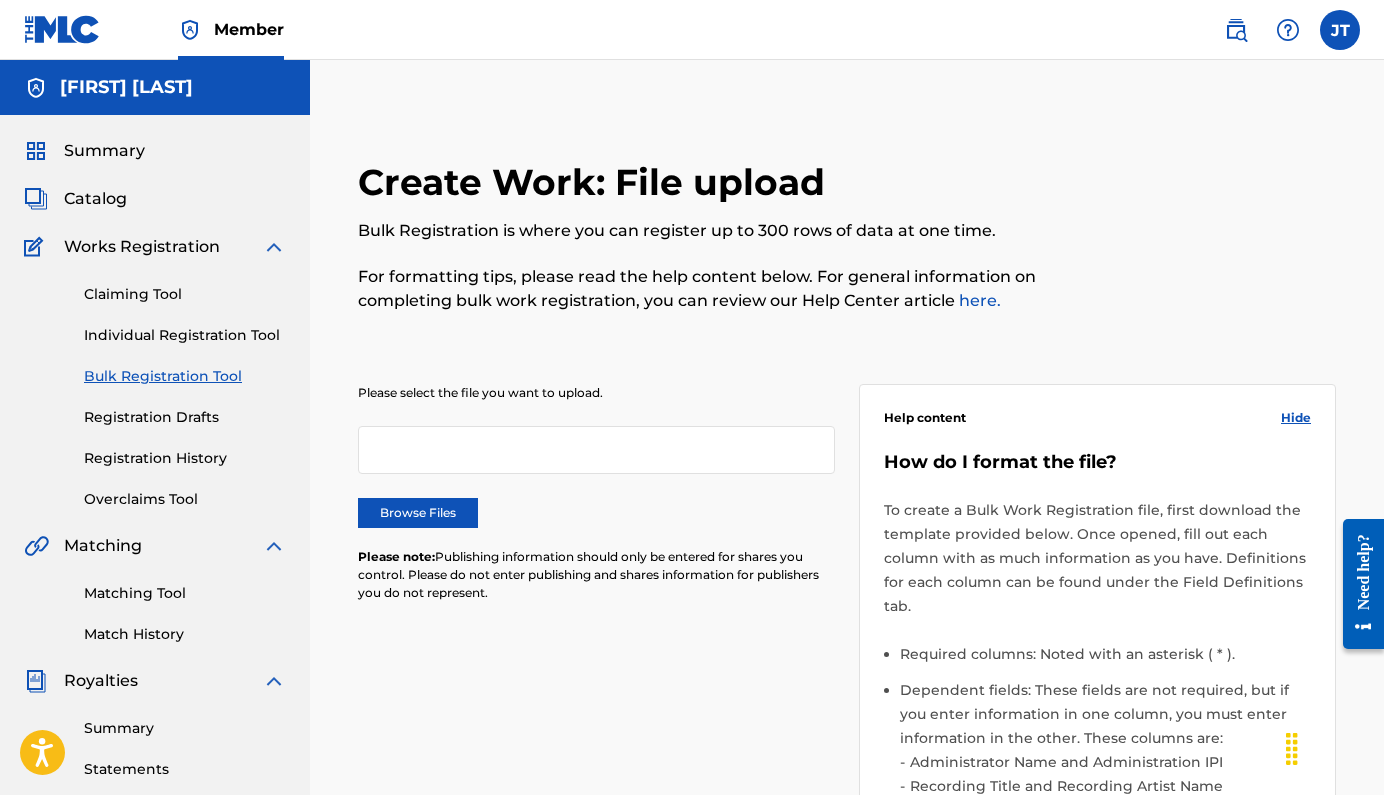 click at bounding box center (596, 450) 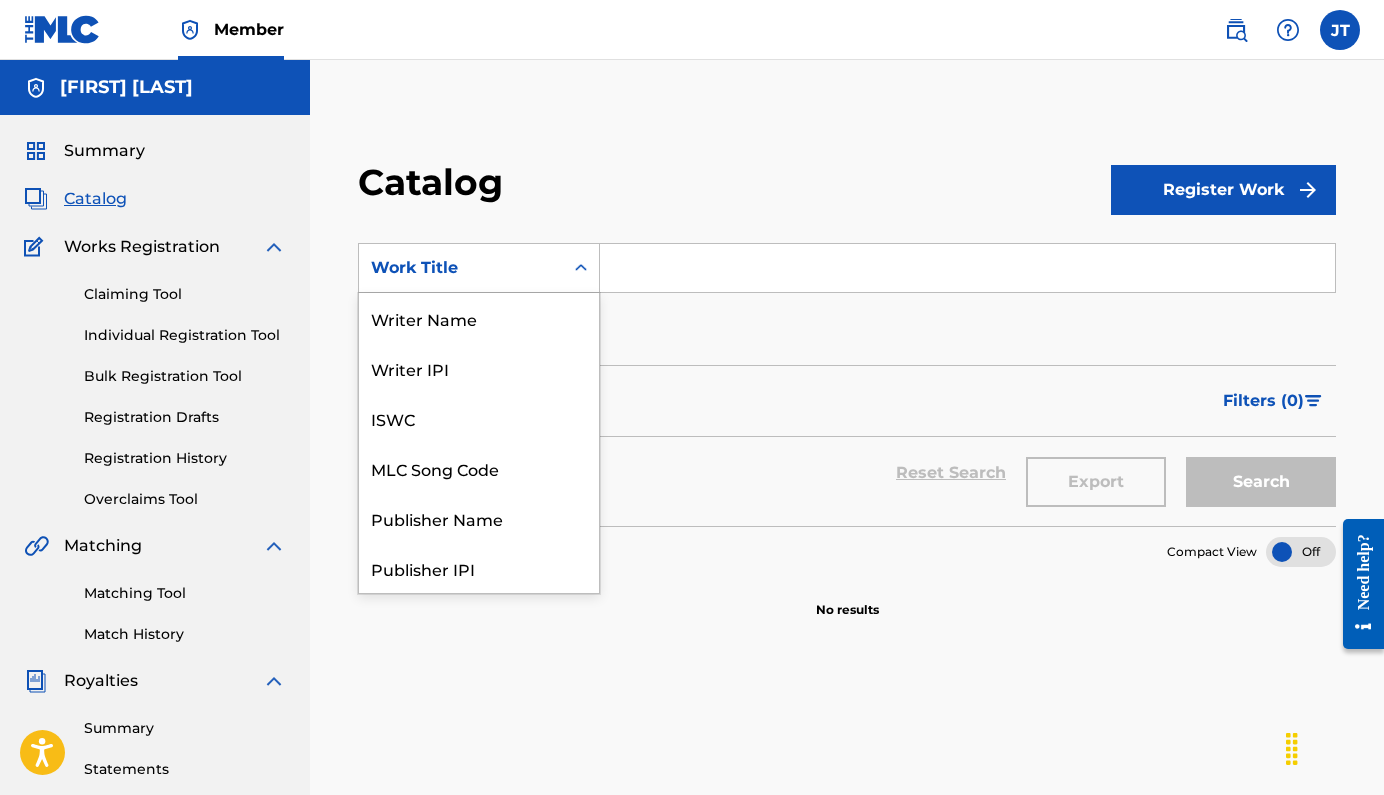 click on "Work Title" at bounding box center (461, 268) 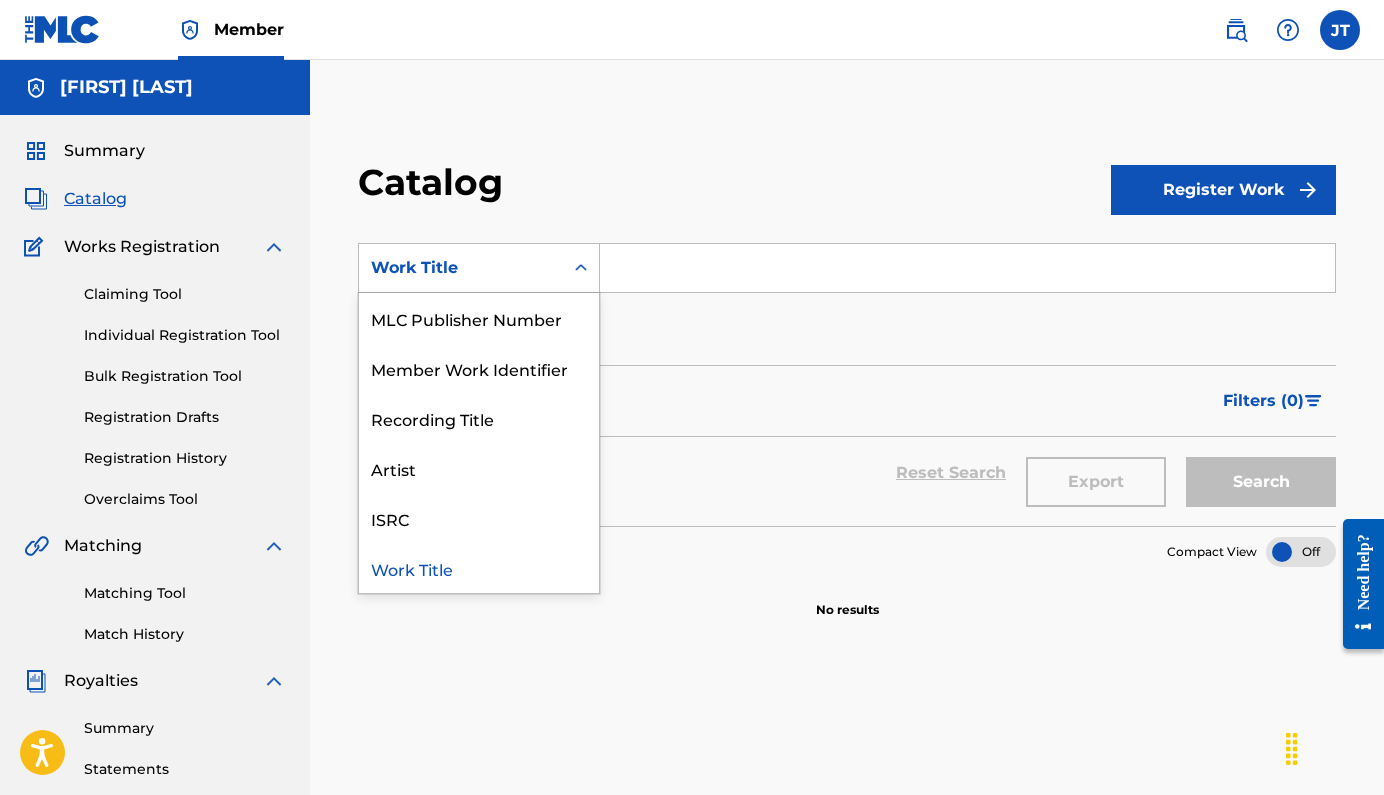click on "Catalog Register Work SearchWithCriteria633cdb1a-a26f-4446-a4bc-797846c91d31 Work Title selected, 12 of 12. 12 results available. Use Up and Down to choose options, press Enter to select the currently focused option, press Escape to exit the menu, press Tab to select the option and exit the menu. Work Title Writer Name Writer IPI ISWC MLC Song Code Publisher Name Publisher IPI MLC Publisher Number Member Work Identifier Recording Title Artist ISRC Work Title Add Criteria Filter Hold Filters Overclaim   Dispute   Remove Filters Apply Filters Filters ( 0 ) Reset Search Export Search Compact View No results" at bounding box center [847, 627] 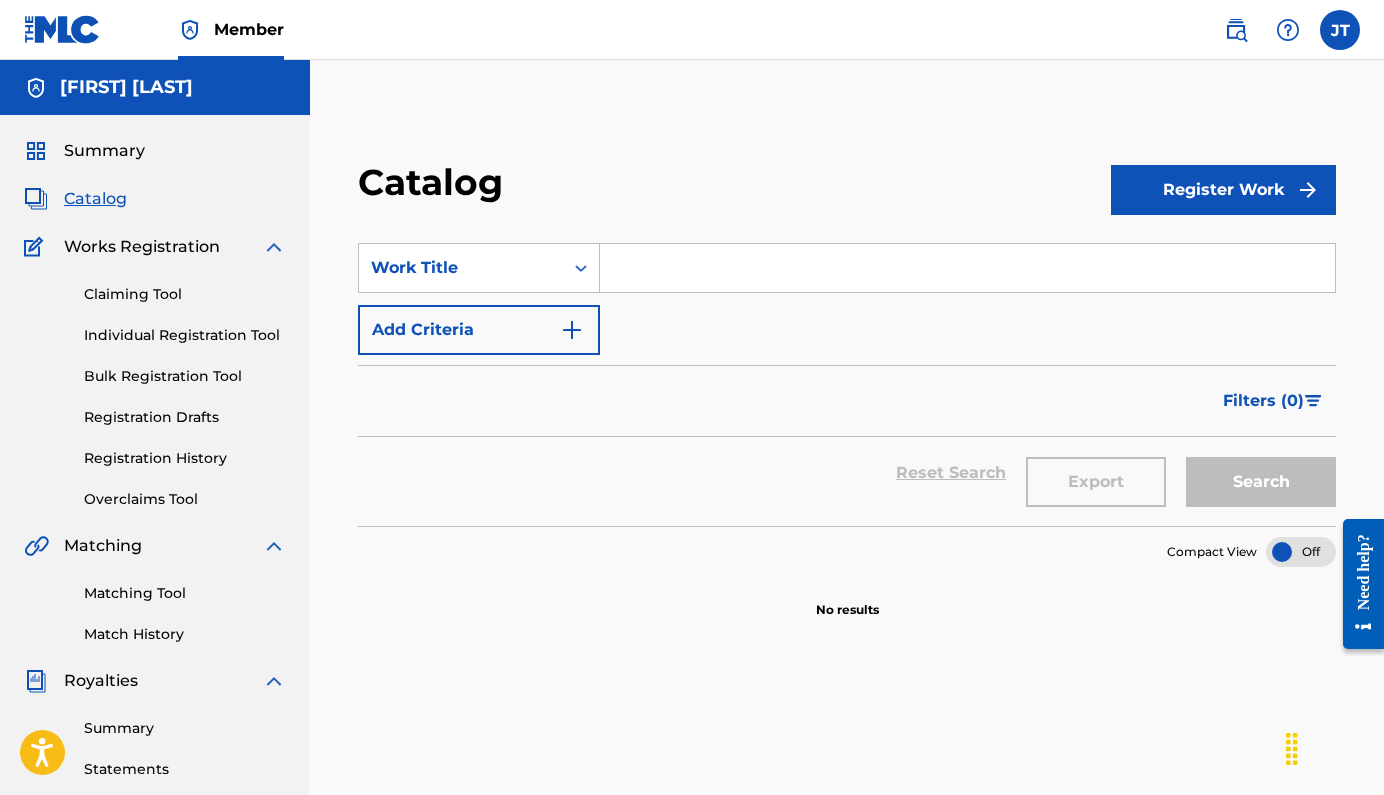 click on "Register Work" at bounding box center (1223, 190) 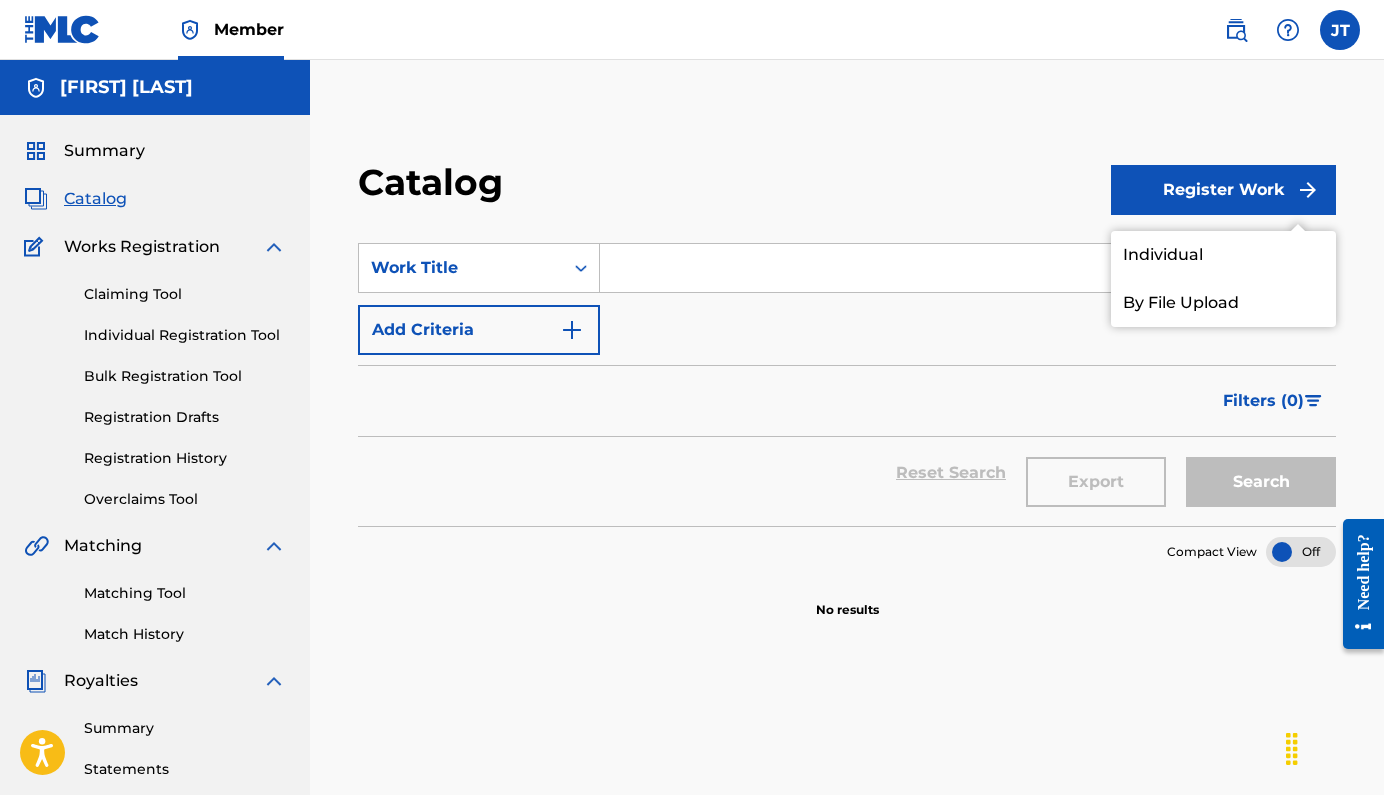 click on "By File Upload" at bounding box center [1223, 303] 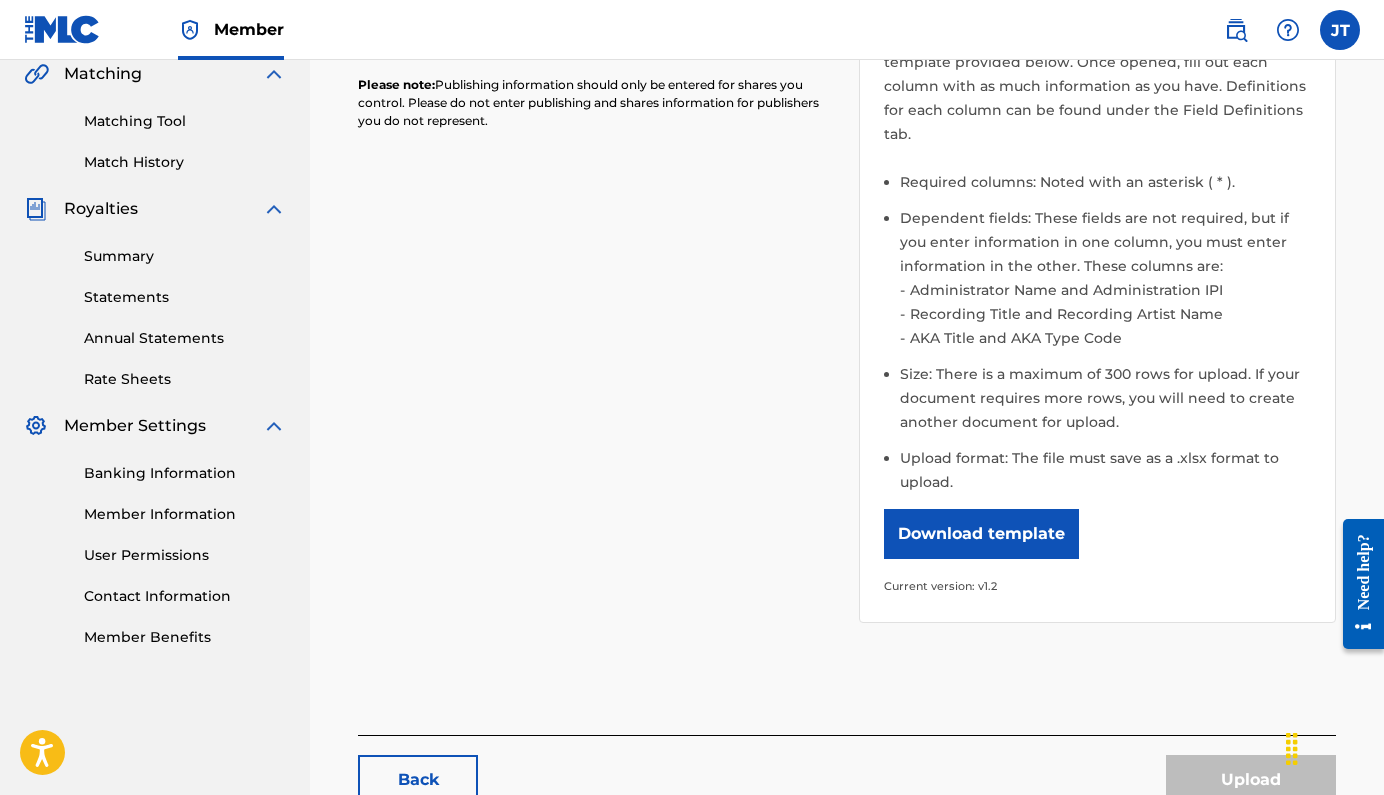 scroll, scrollTop: 490, scrollLeft: 0, axis: vertical 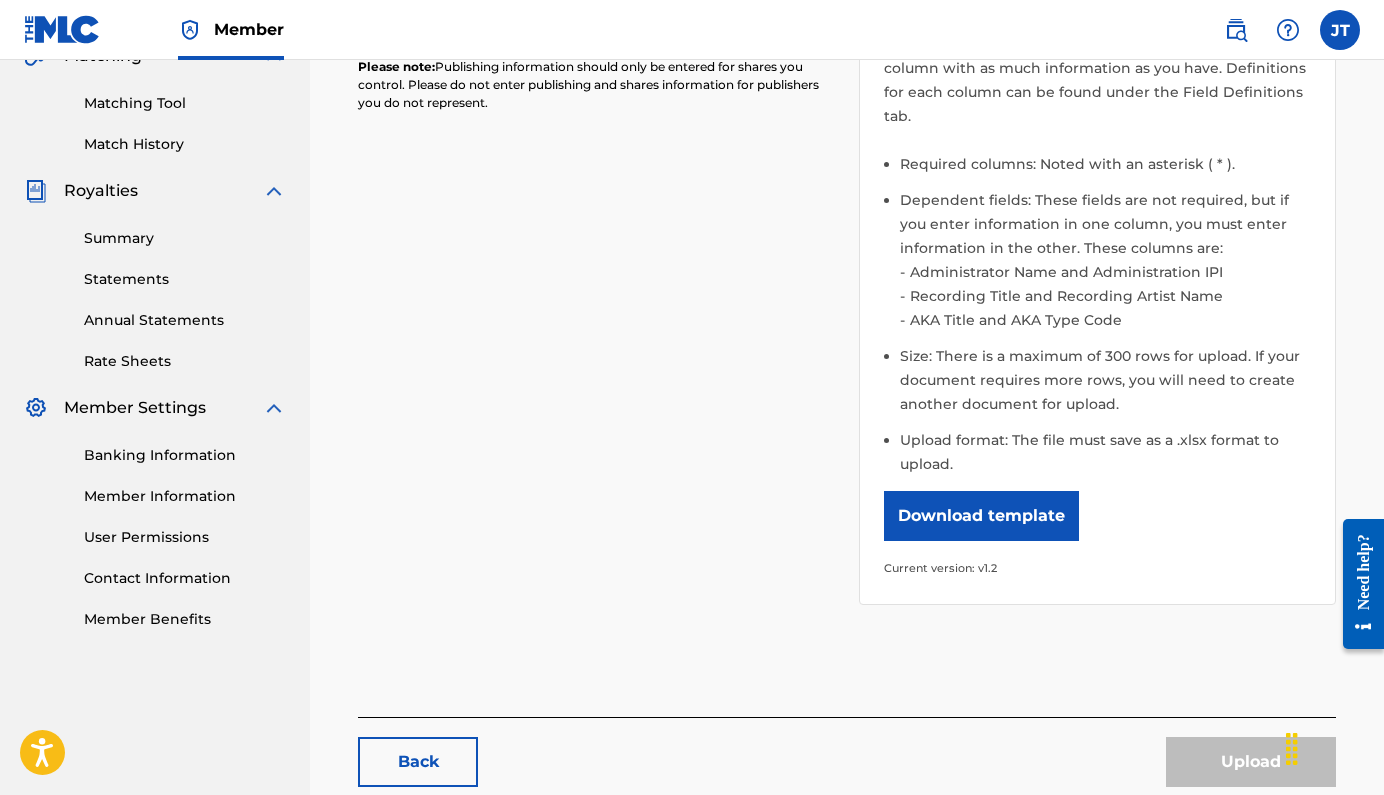 click on "Download template" at bounding box center (981, 516) 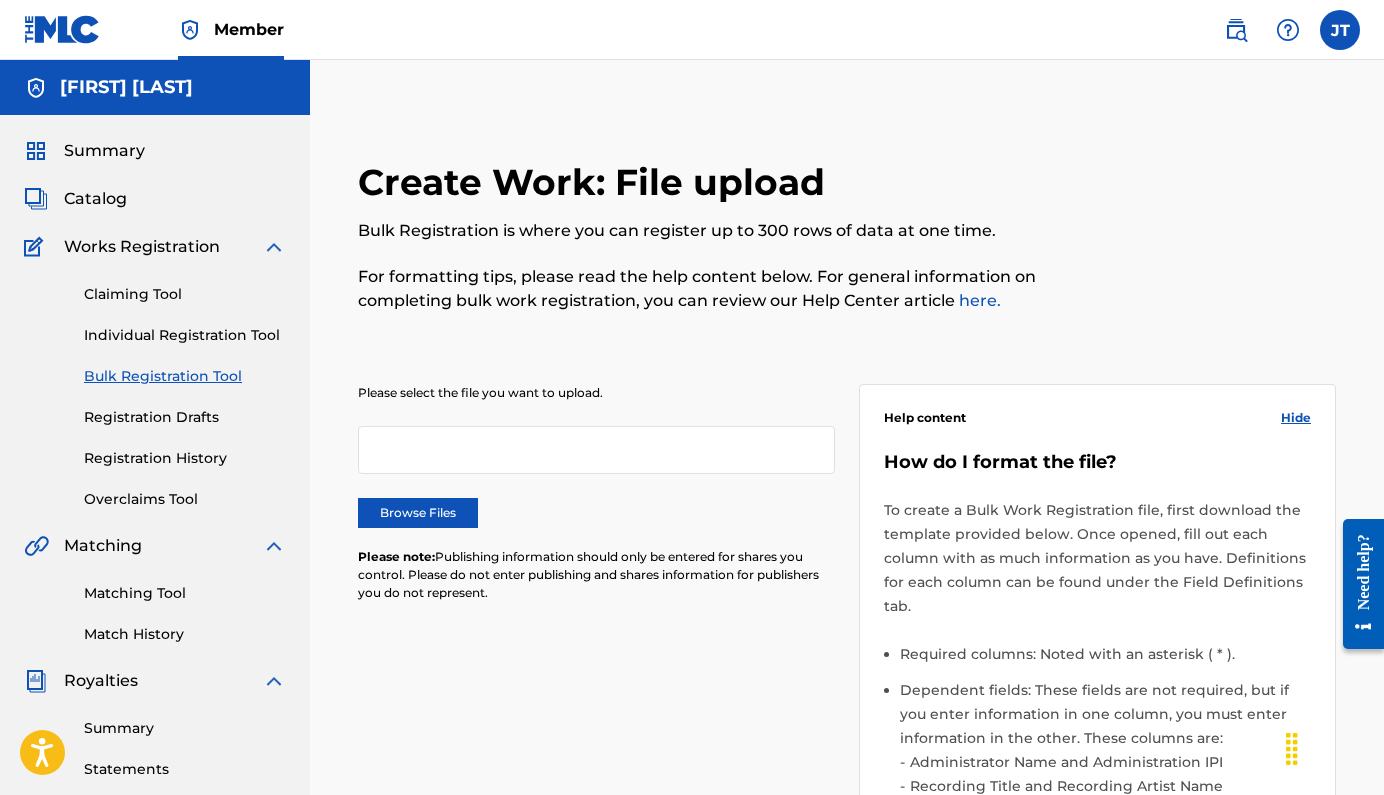scroll, scrollTop: 0, scrollLeft: 0, axis: both 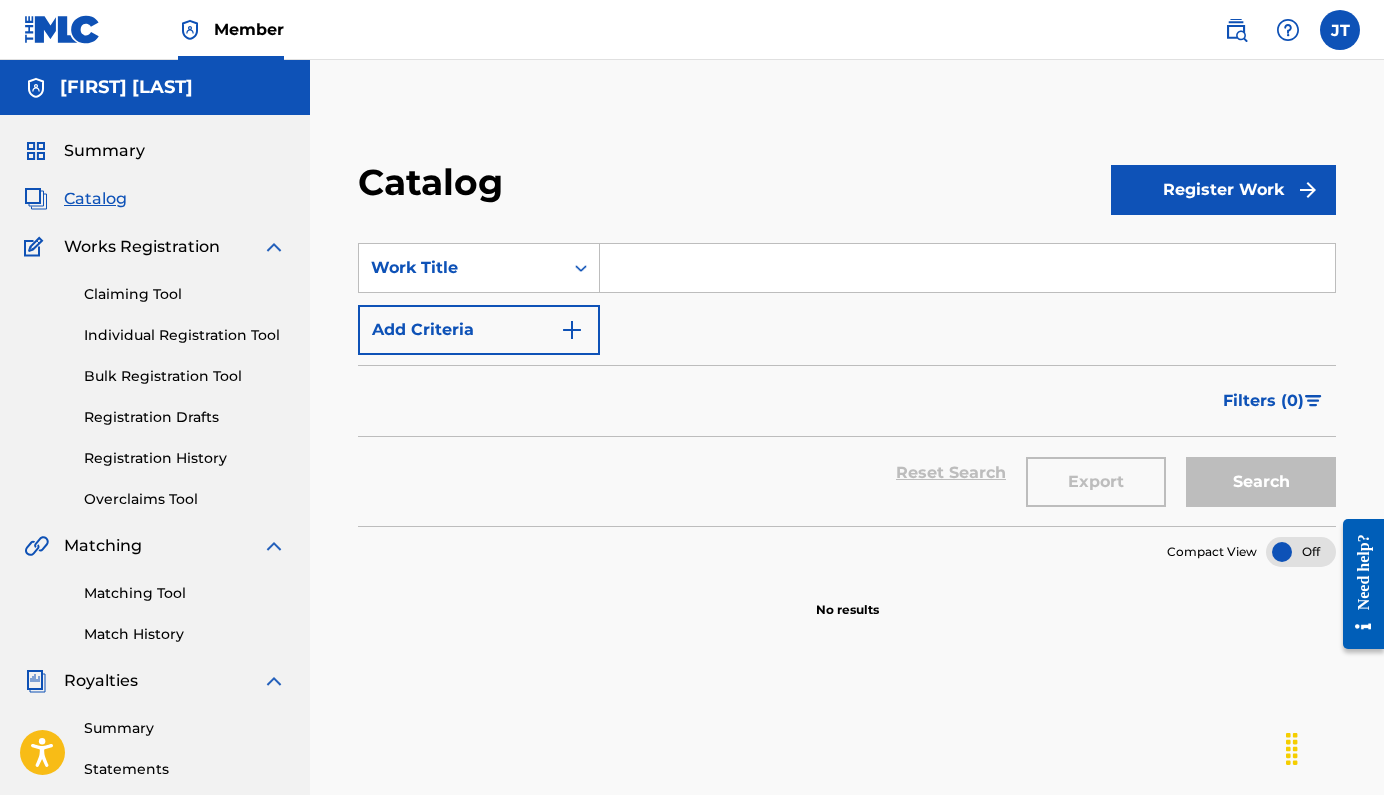 click on "Register Work" at bounding box center (1223, 190) 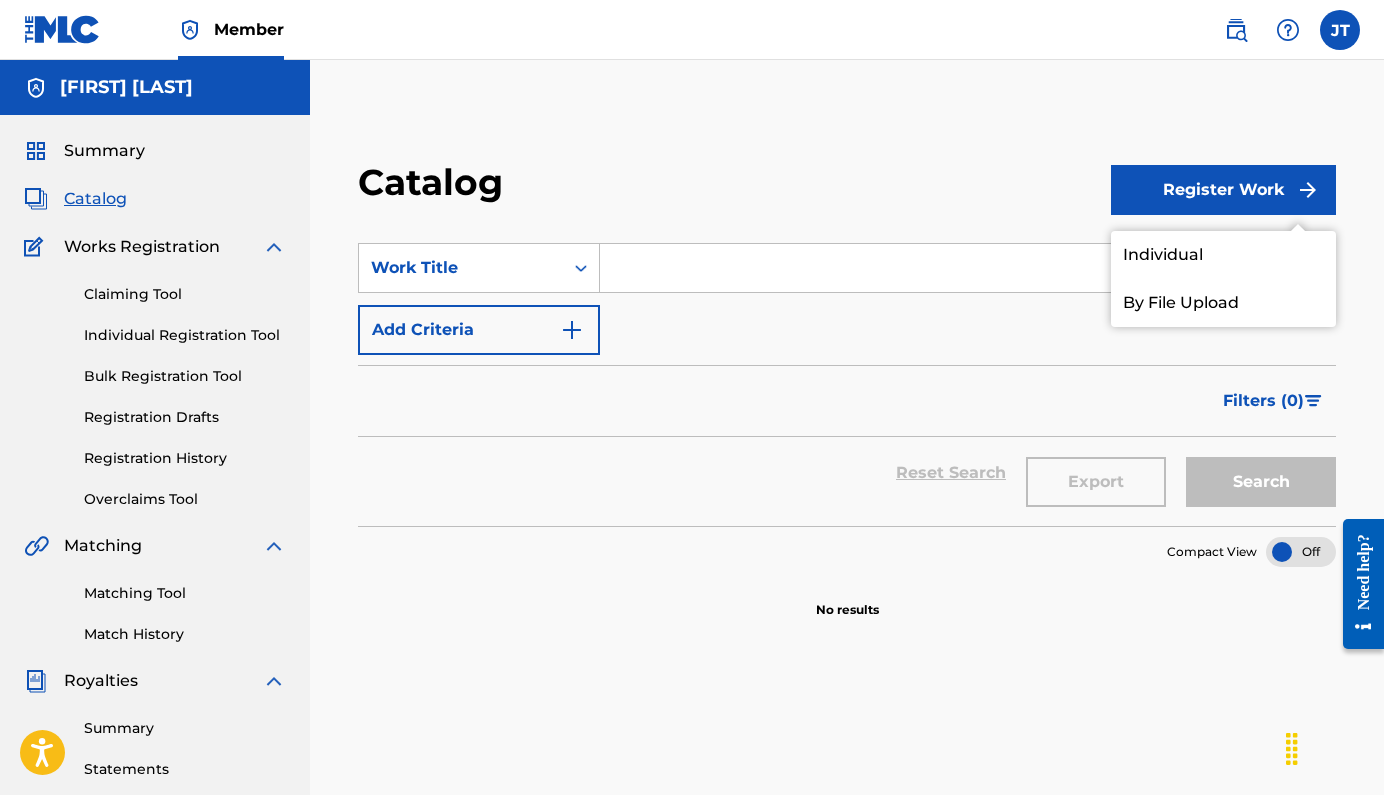 click on "Individual" at bounding box center (1223, 255) 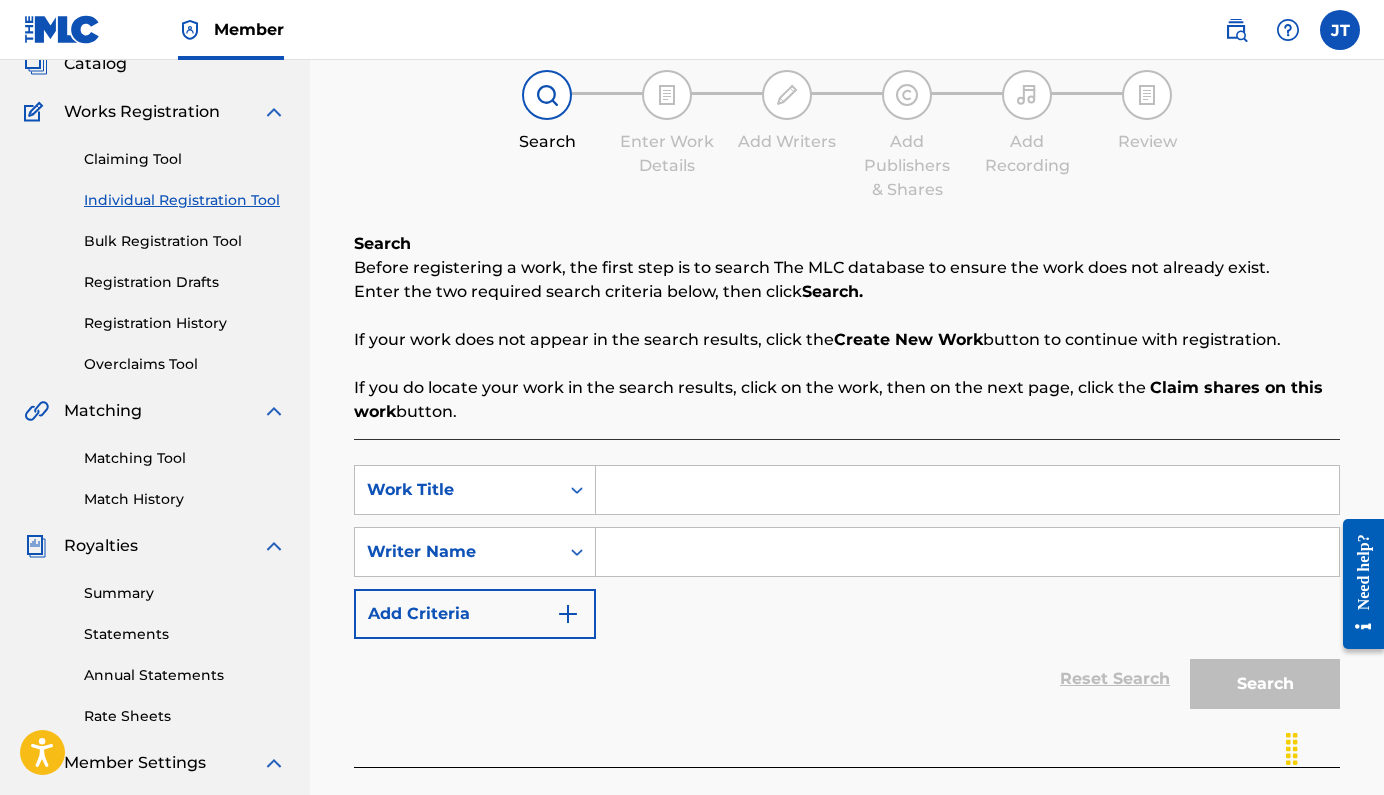 scroll, scrollTop: 138, scrollLeft: 0, axis: vertical 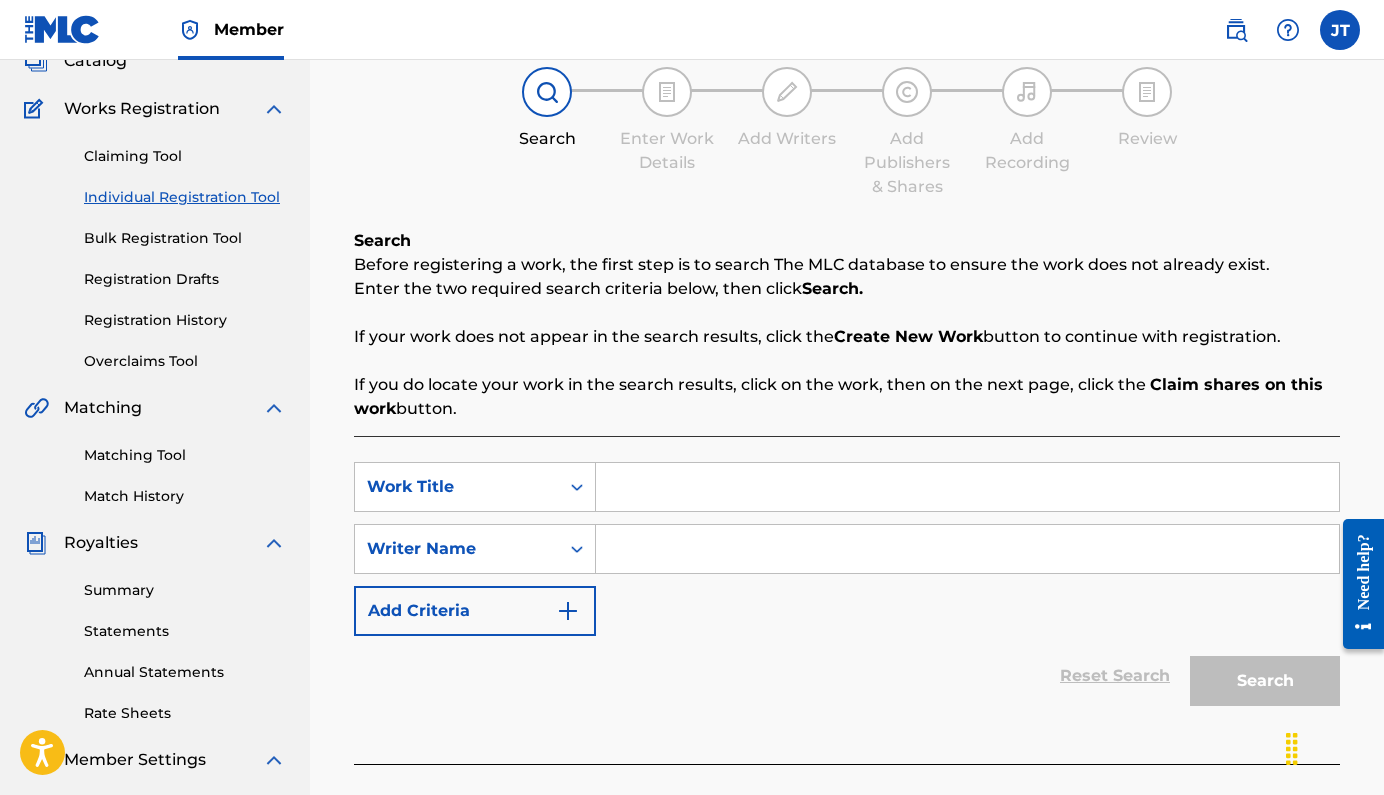 click at bounding box center (967, 487) 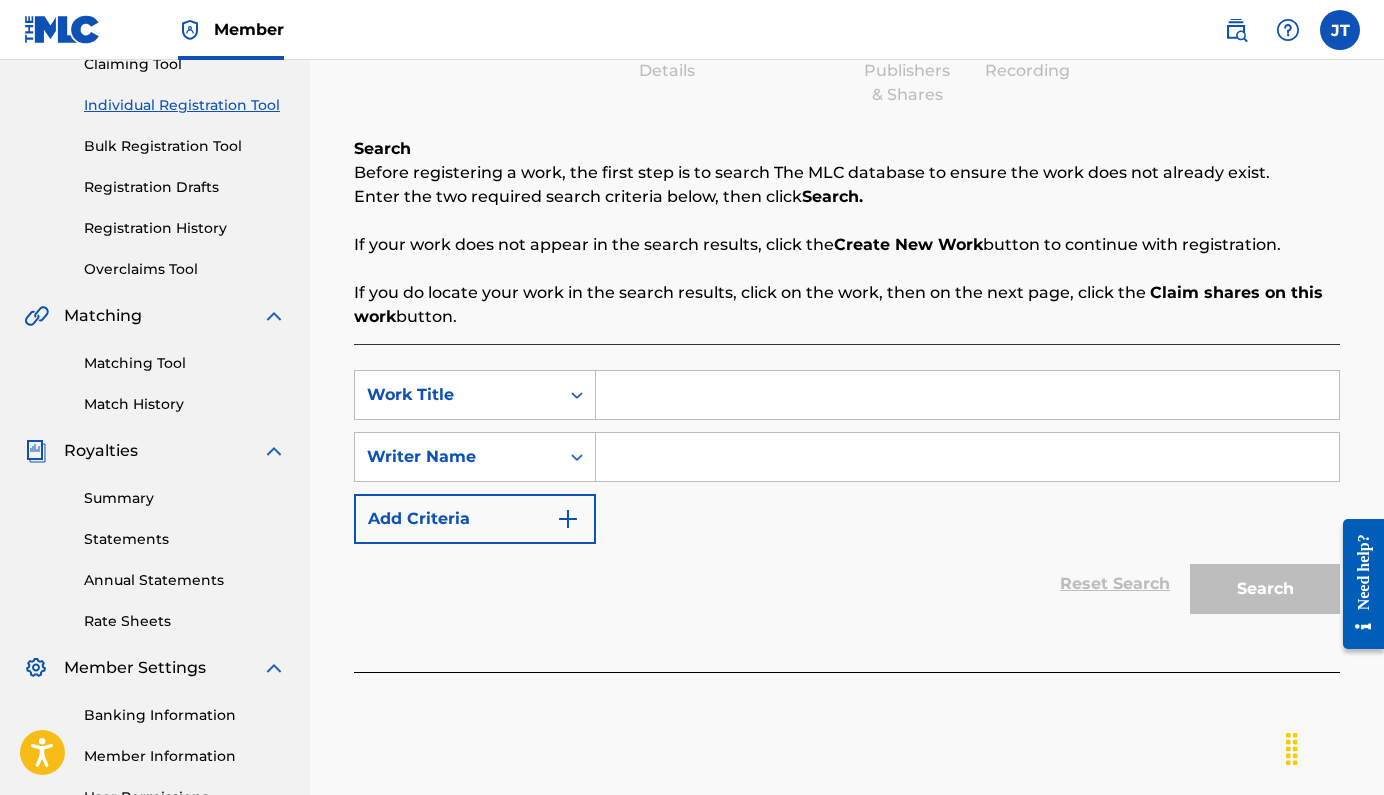 scroll, scrollTop: 190, scrollLeft: 0, axis: vertical 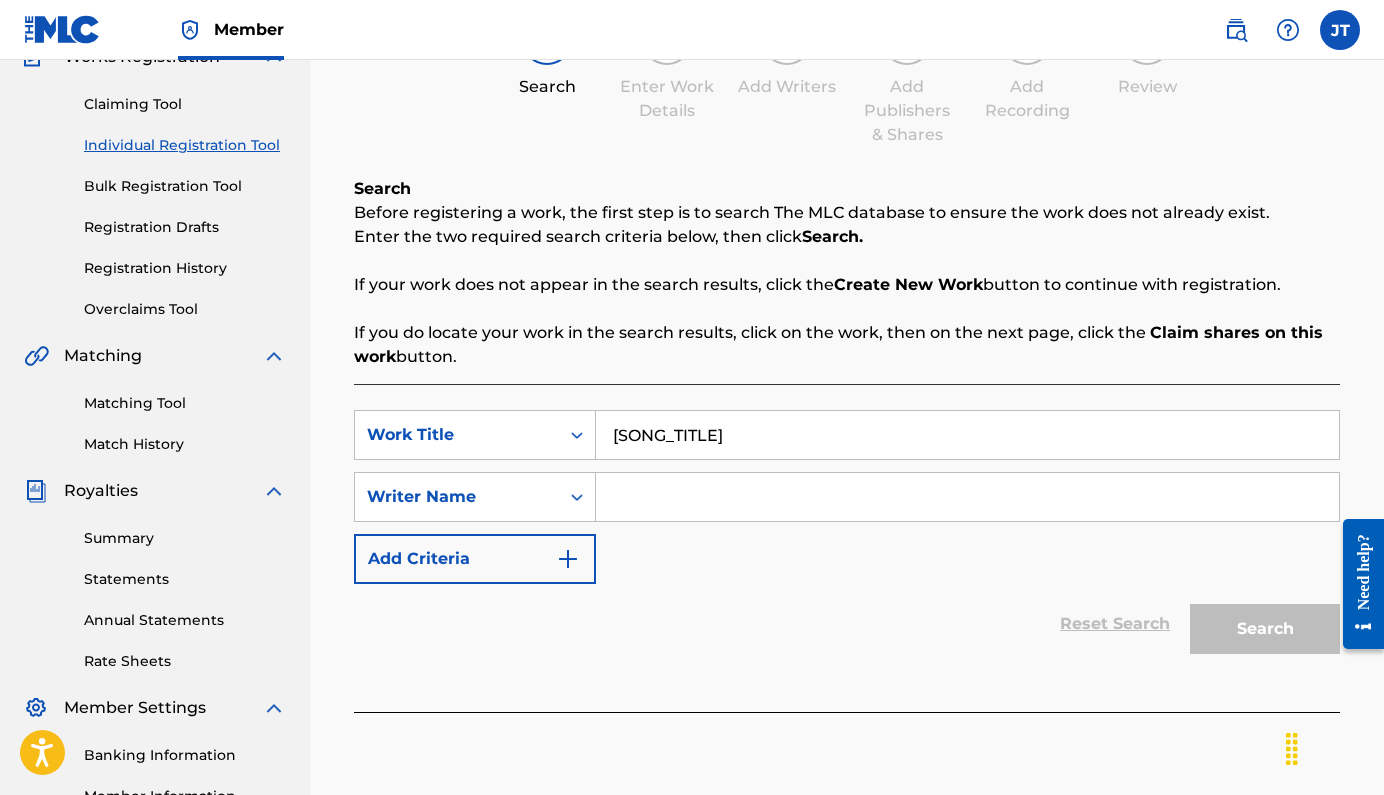 type on "[SONG_TITLE]" 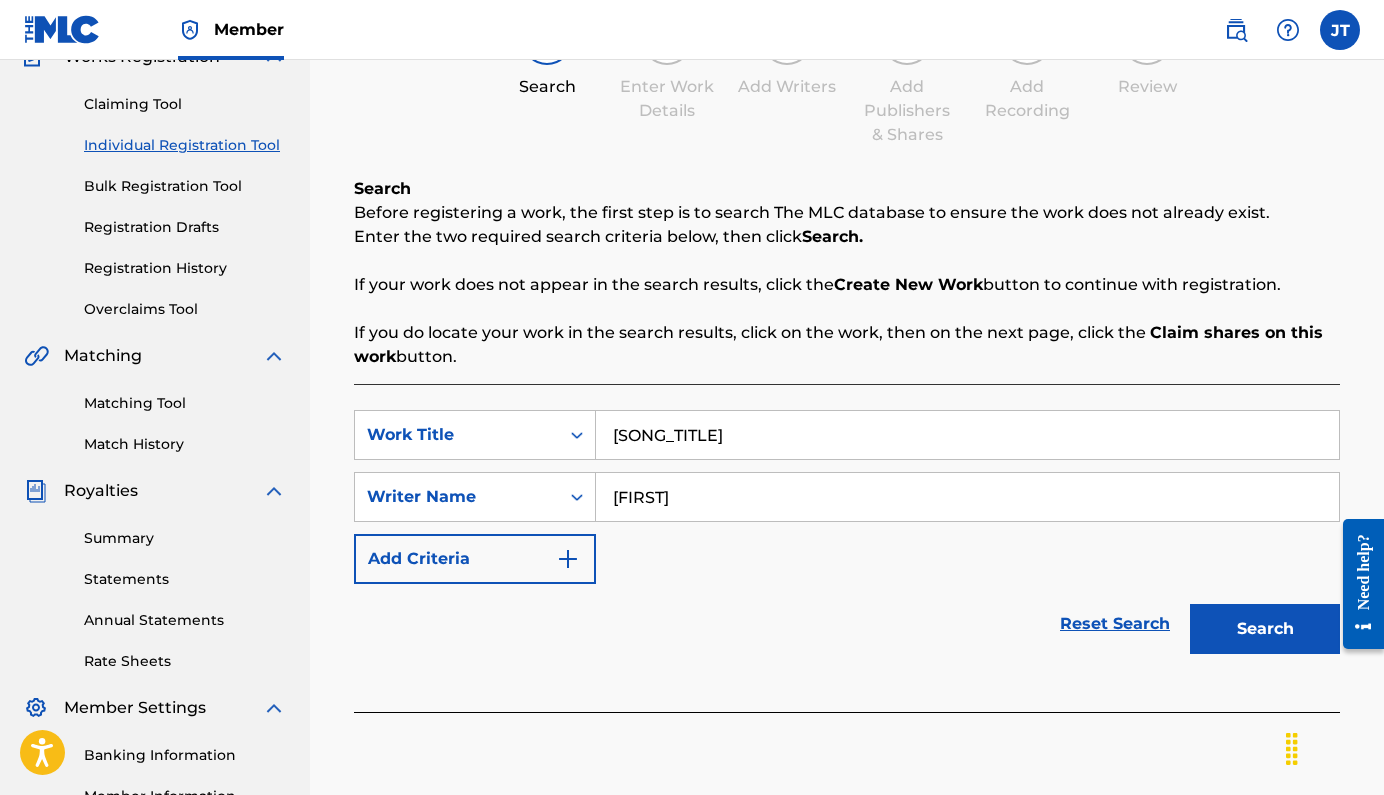 type on "[FIRST]" 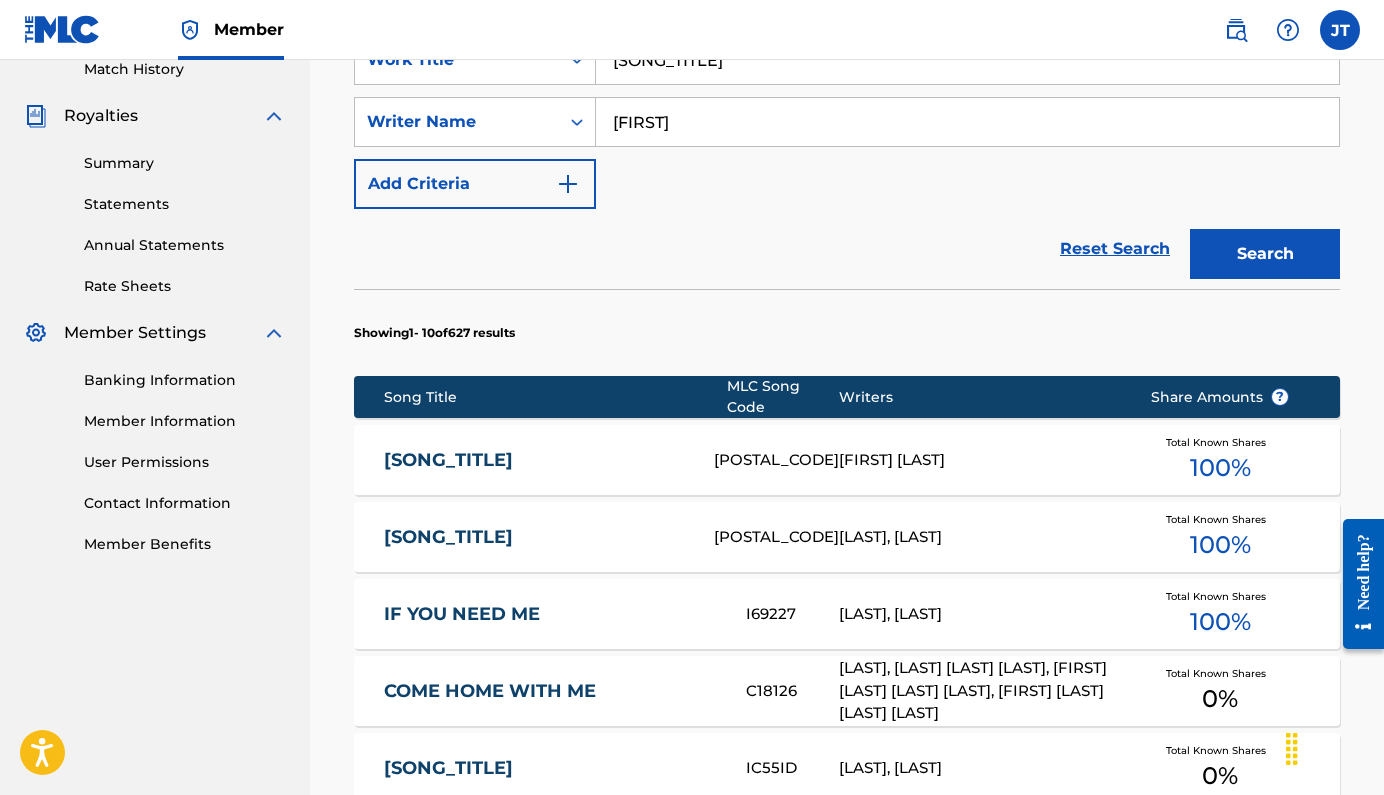 scroll, scrollTop: 566, scrollLeft: 0, axis: vertical 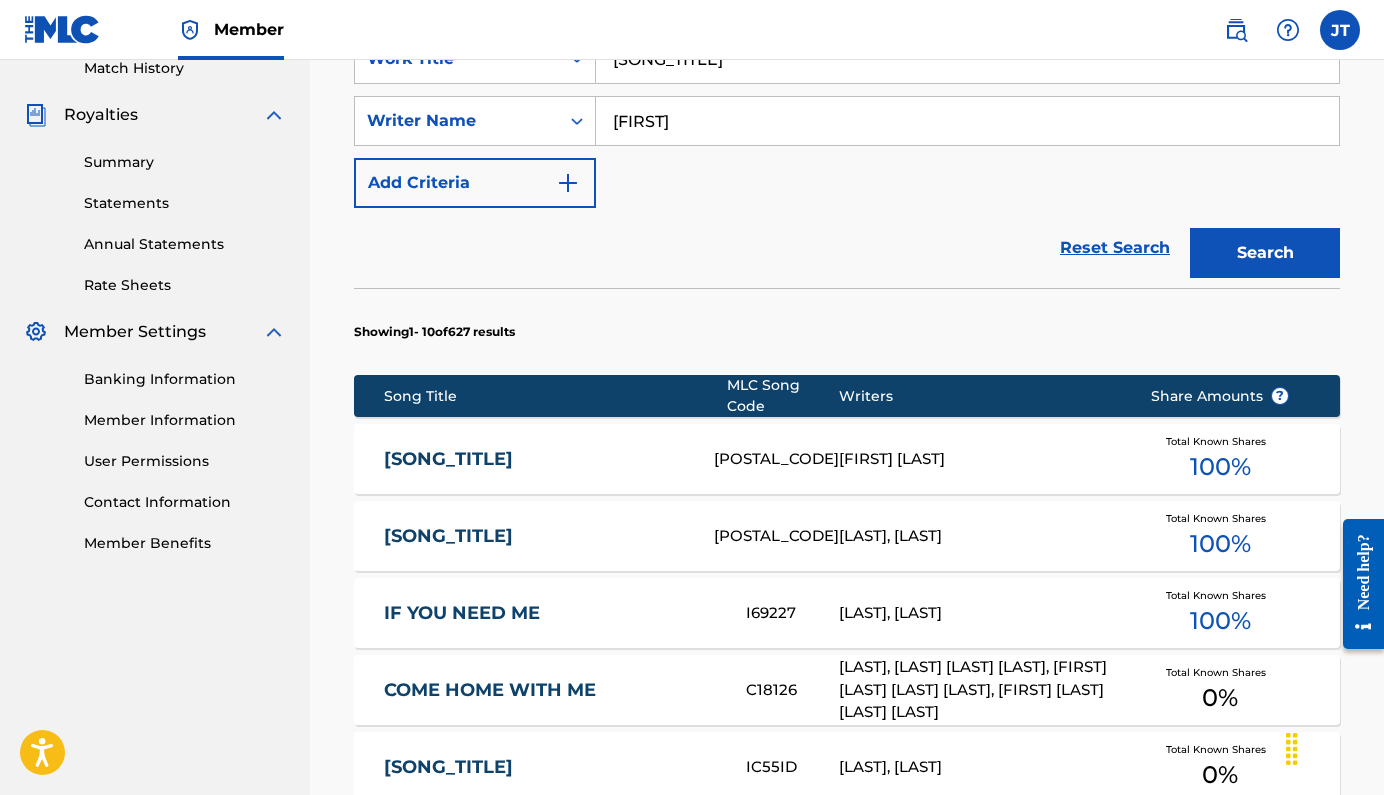 click on "[FIRST] [LAST]" at bounding box center (979, 459) 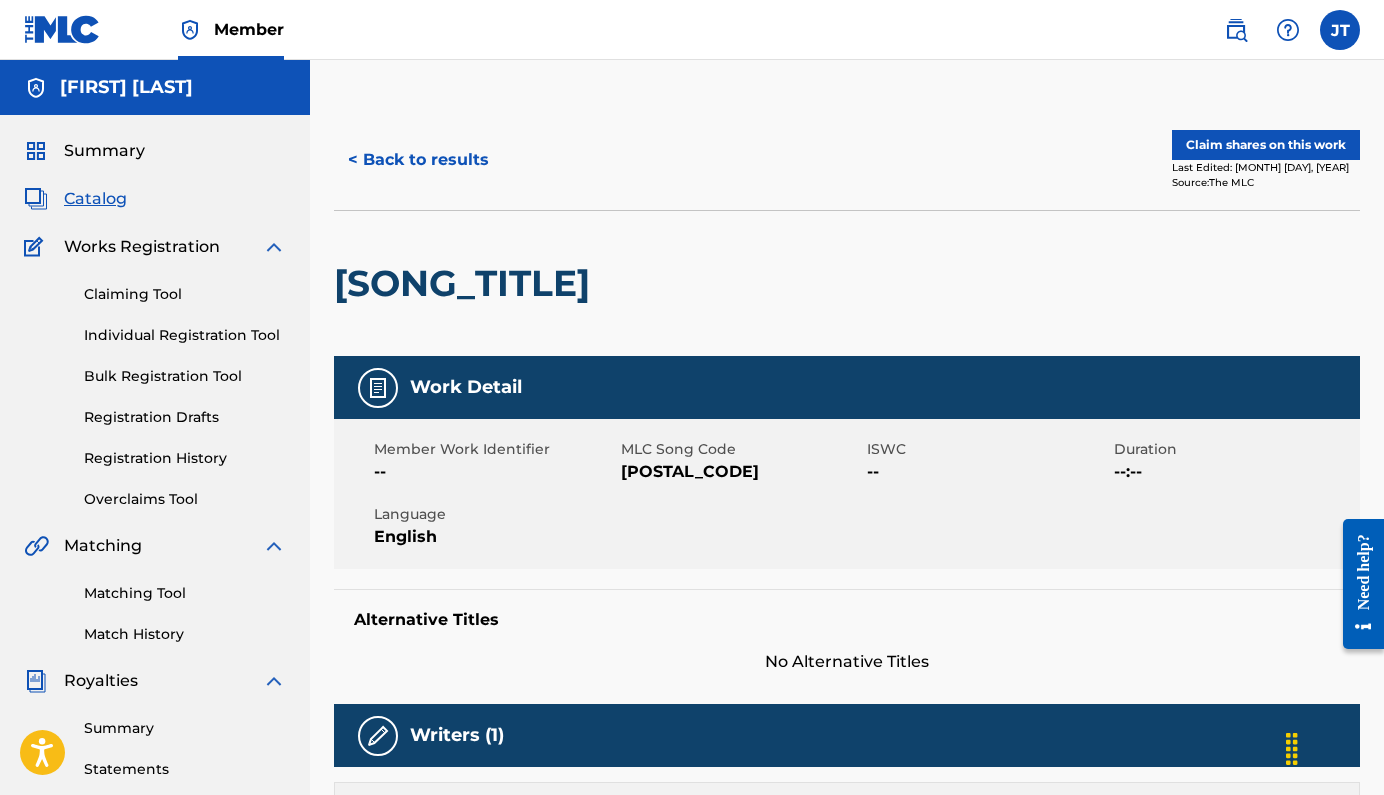 scroll, scrollTop: 0, scrollLeft: 0, axis: both 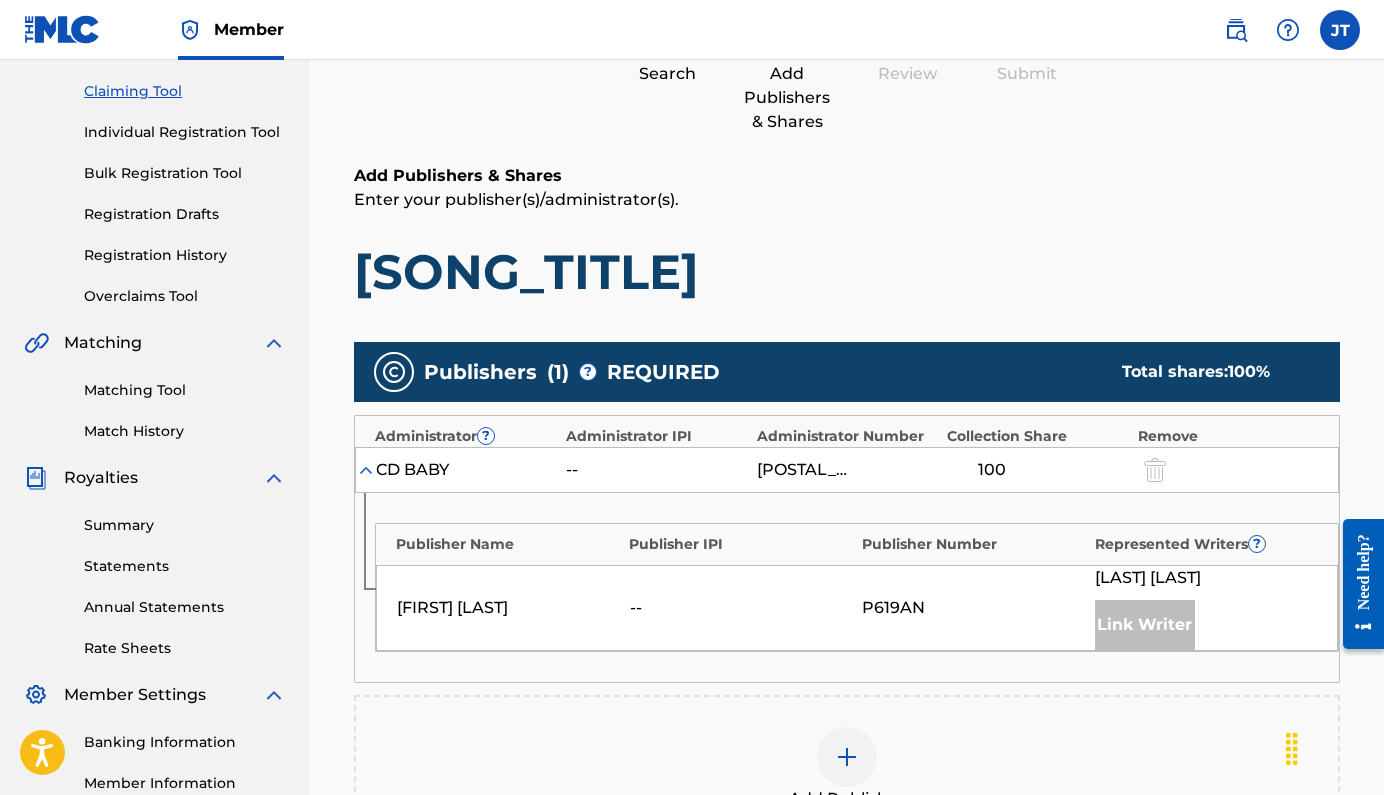 click on "Link Writer" at bounding box center (1145, 625) 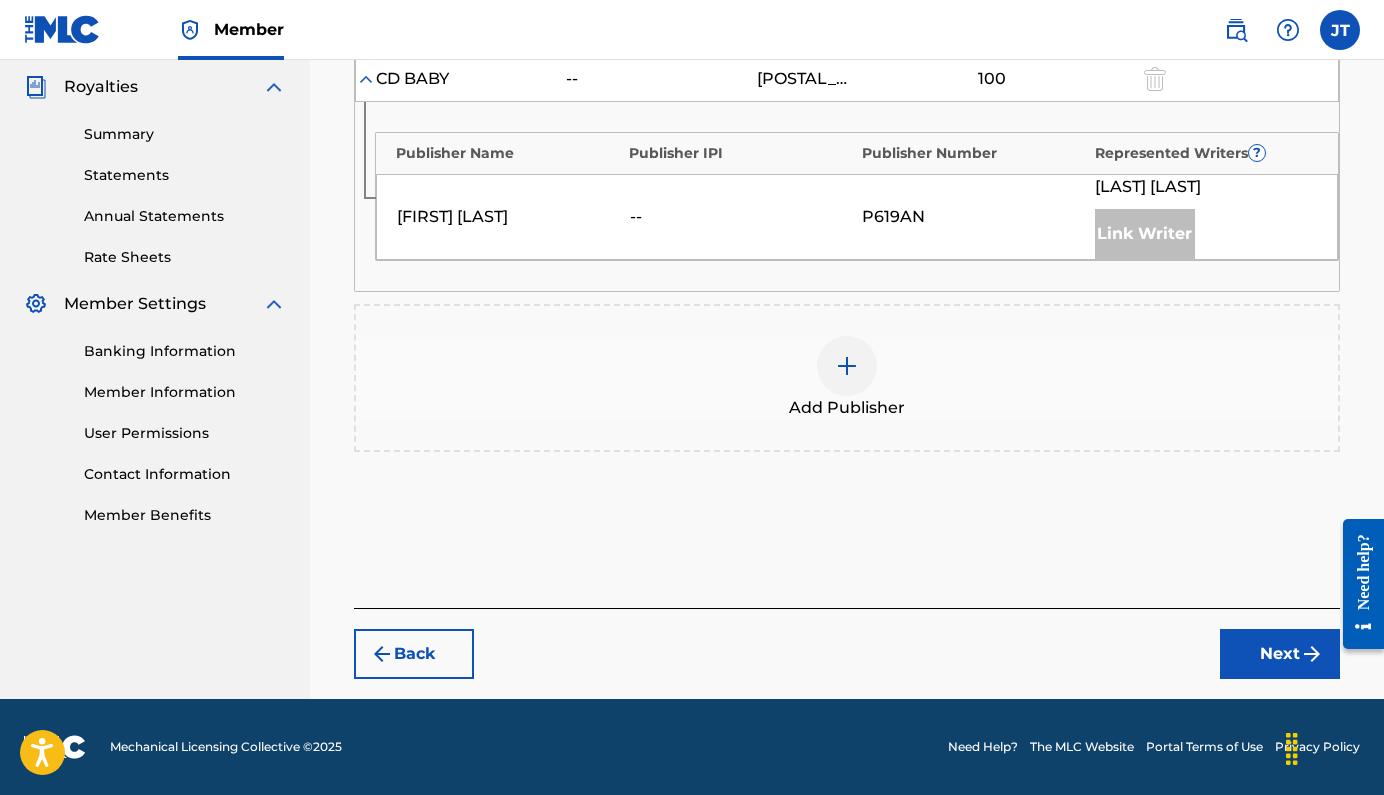 scroll, scrollTop: 593, scrollLeft: 0, axis: vertical 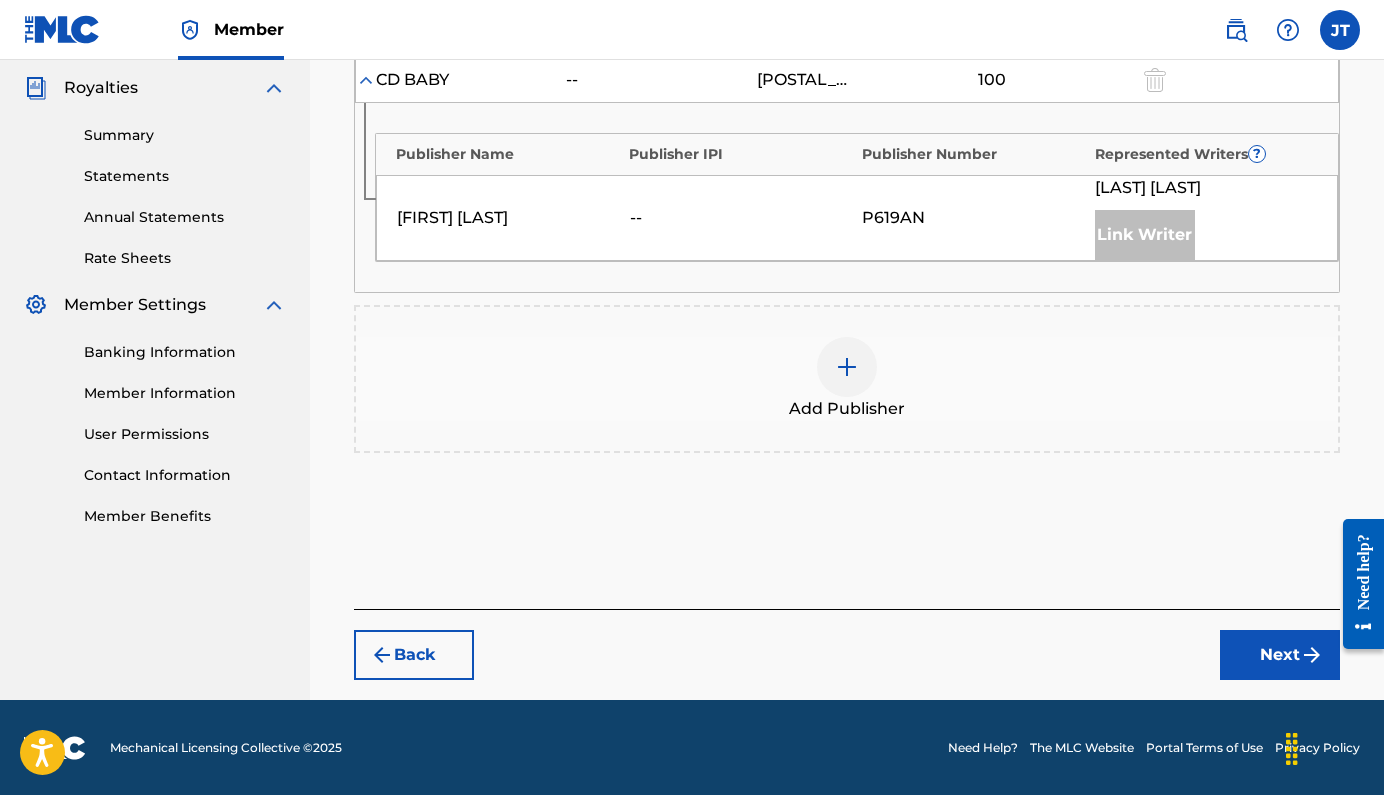 click on "Next" at bounding box center [1280, 655] 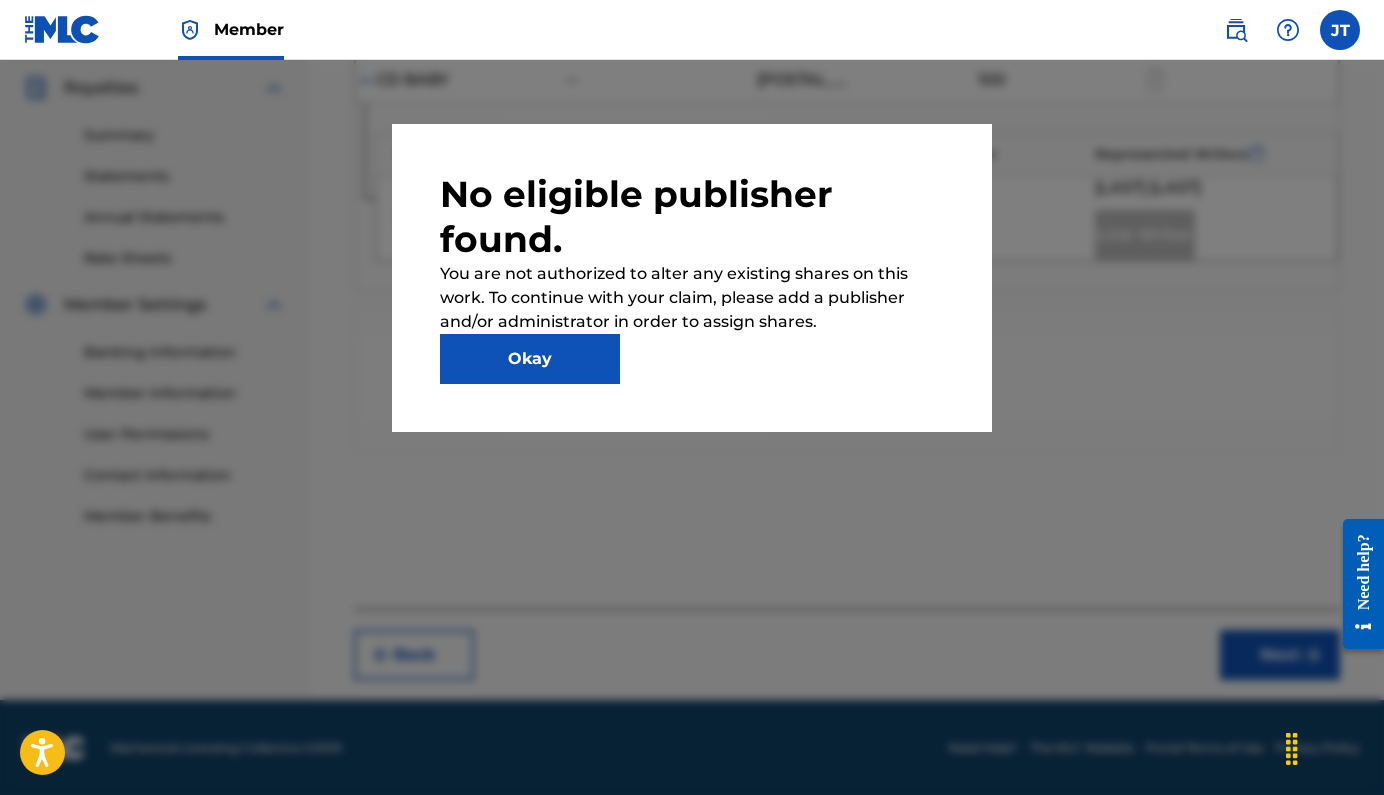 click on "Okay" at bounding box center (530, 359) 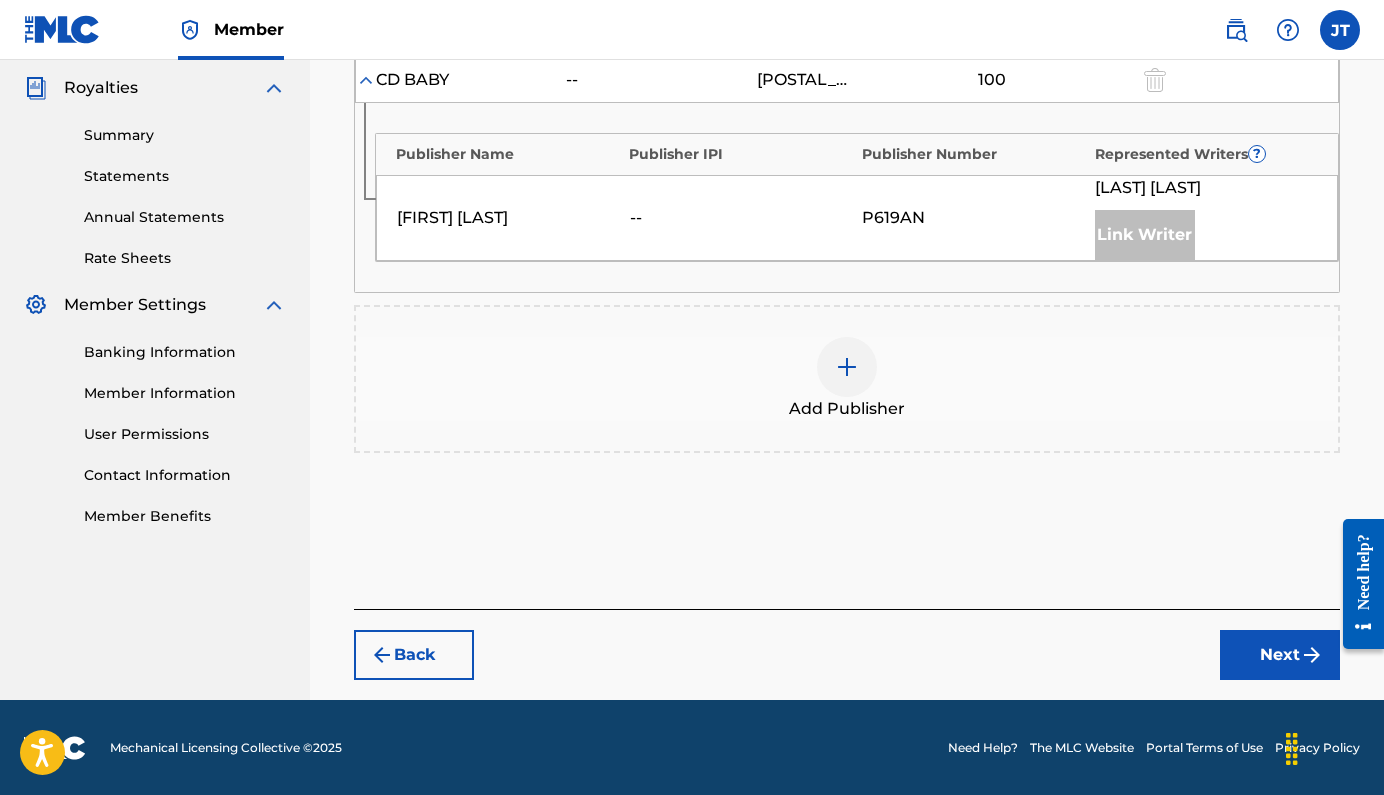 click at bounding box center [847, 367] 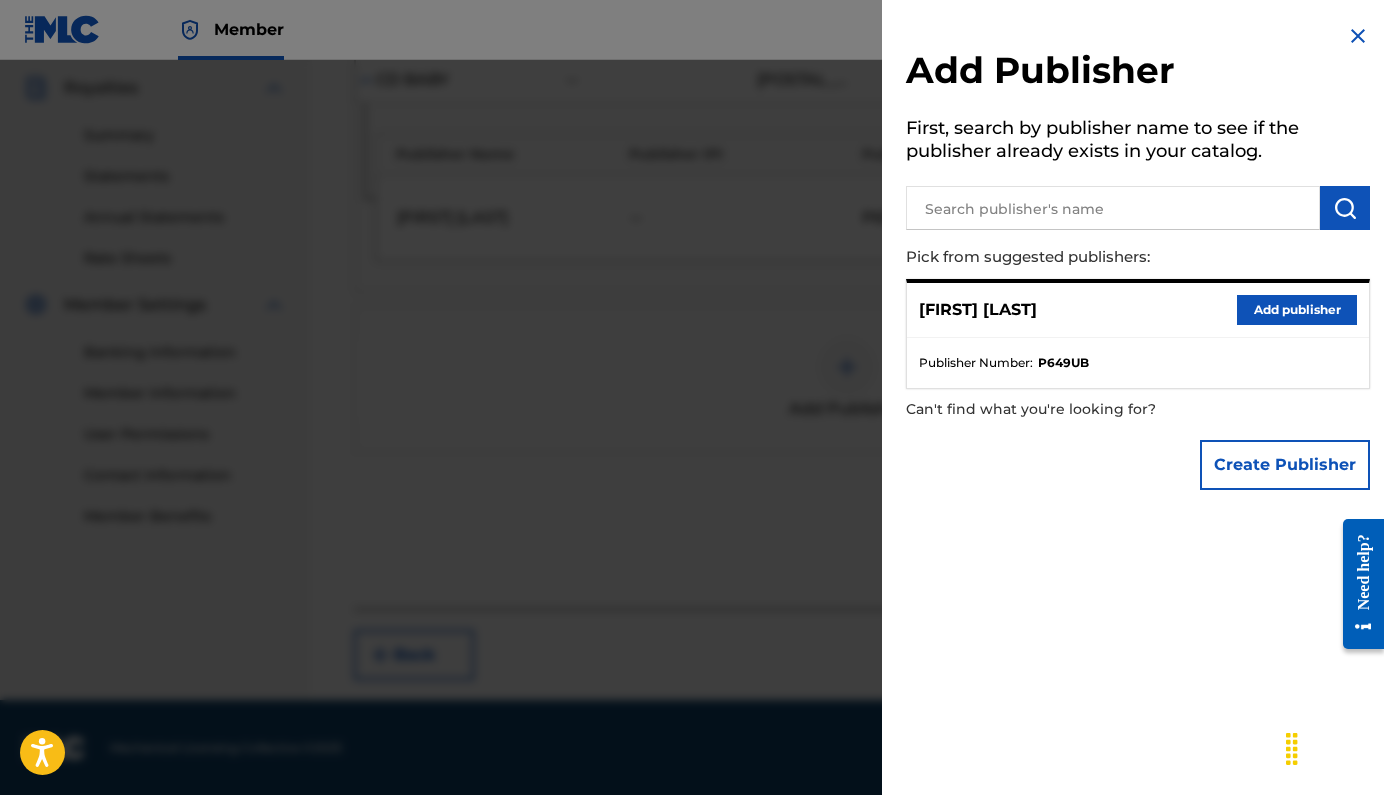 click on "Add publisher" at bounding box center [1297, 310] 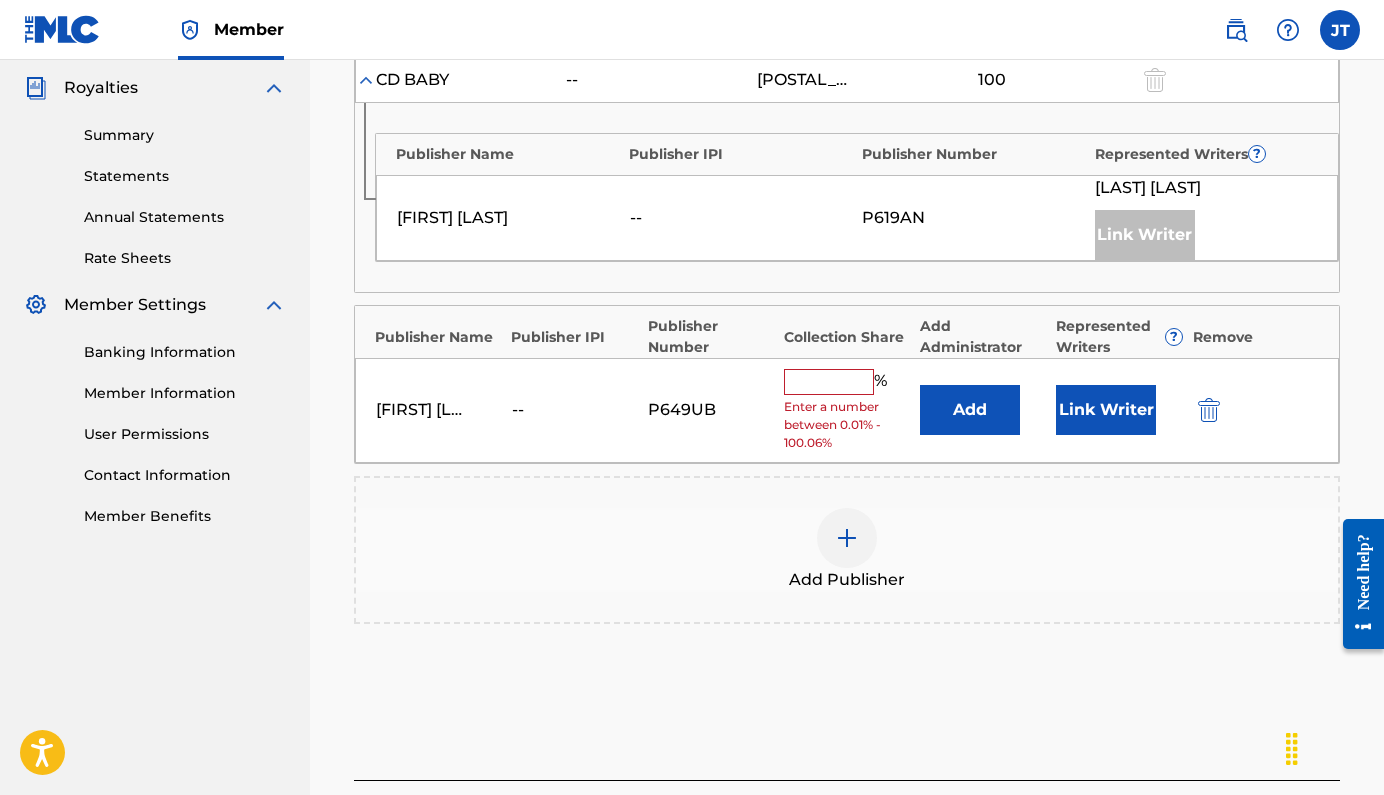 click at bounding box center [829, 382] 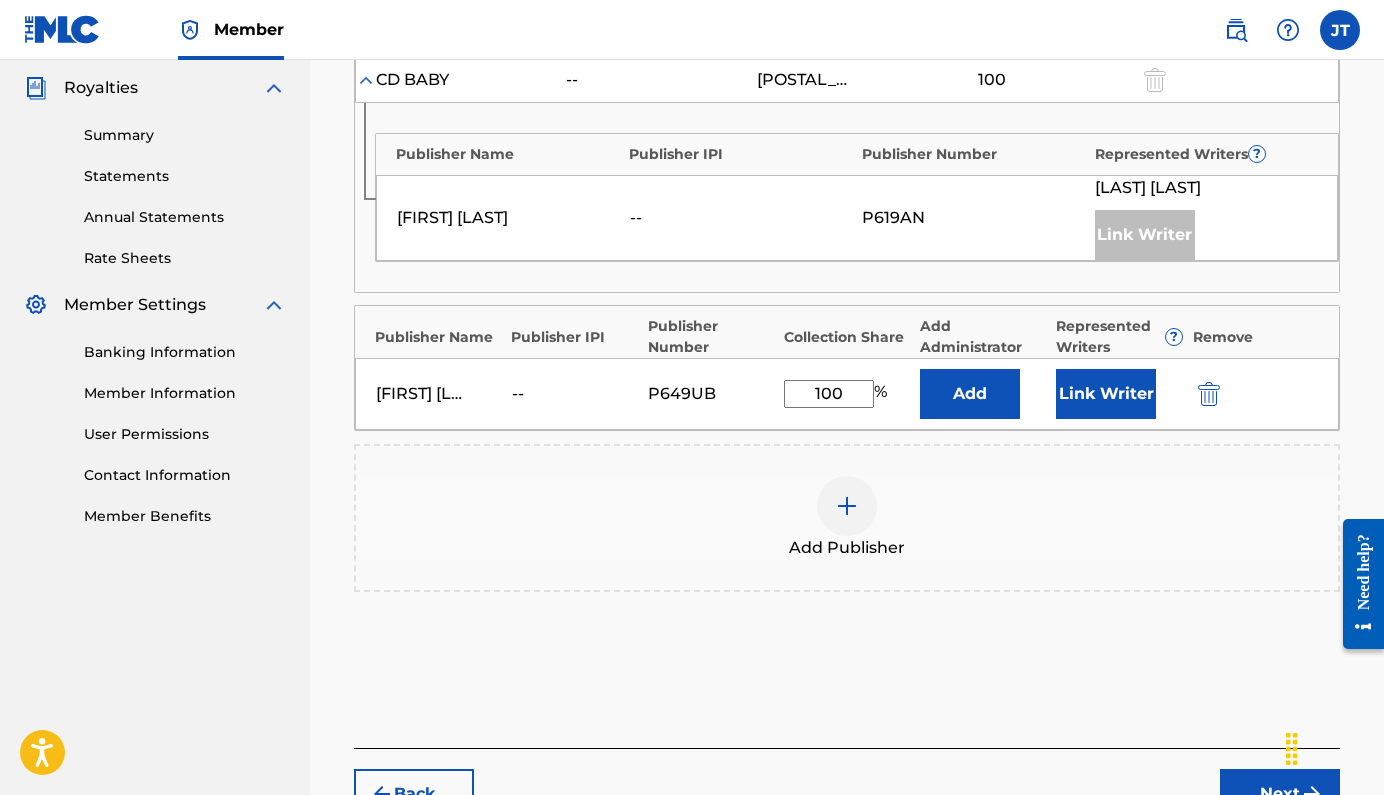 type on "100" 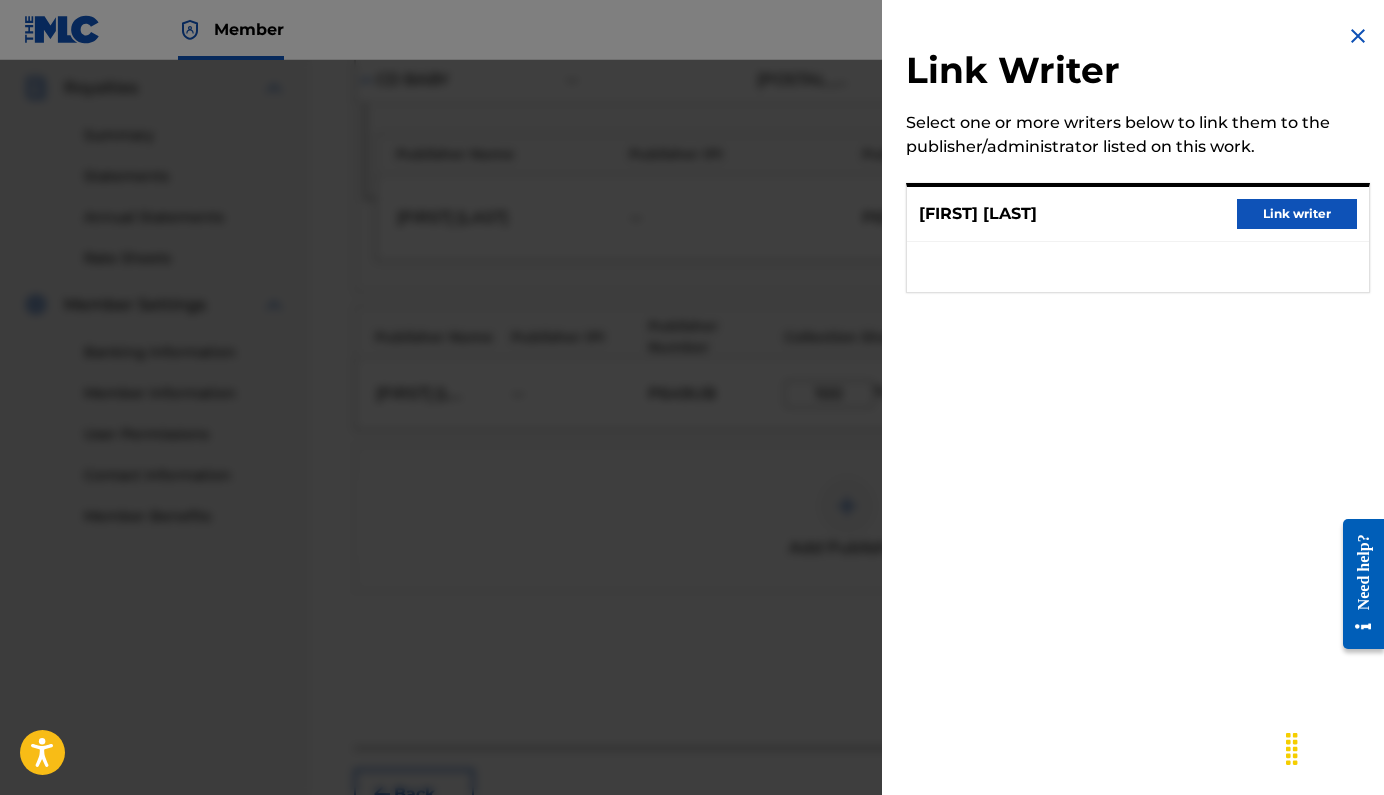 click on "Link writer" at bounding box center (1297, 214) 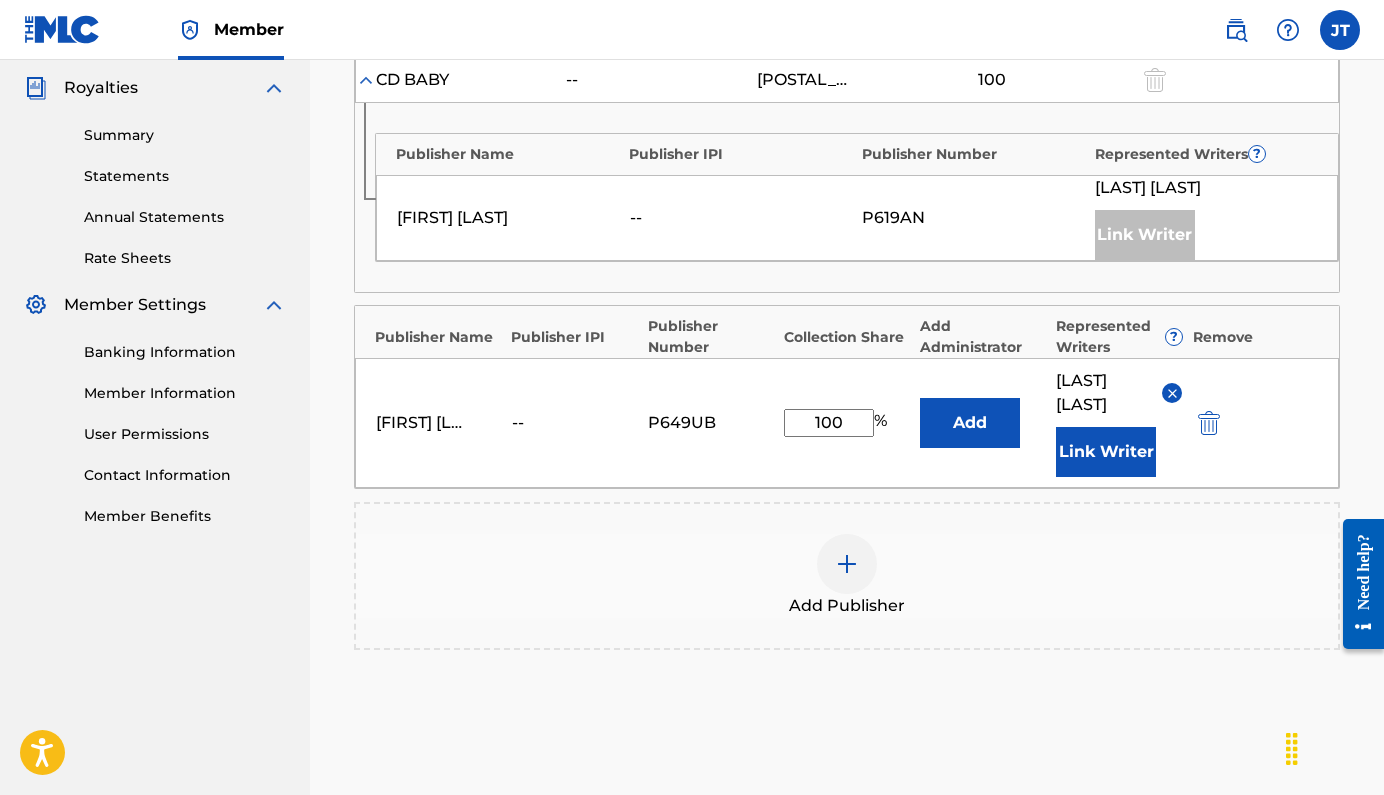 click on "Add" at bounding box center [970, 423] 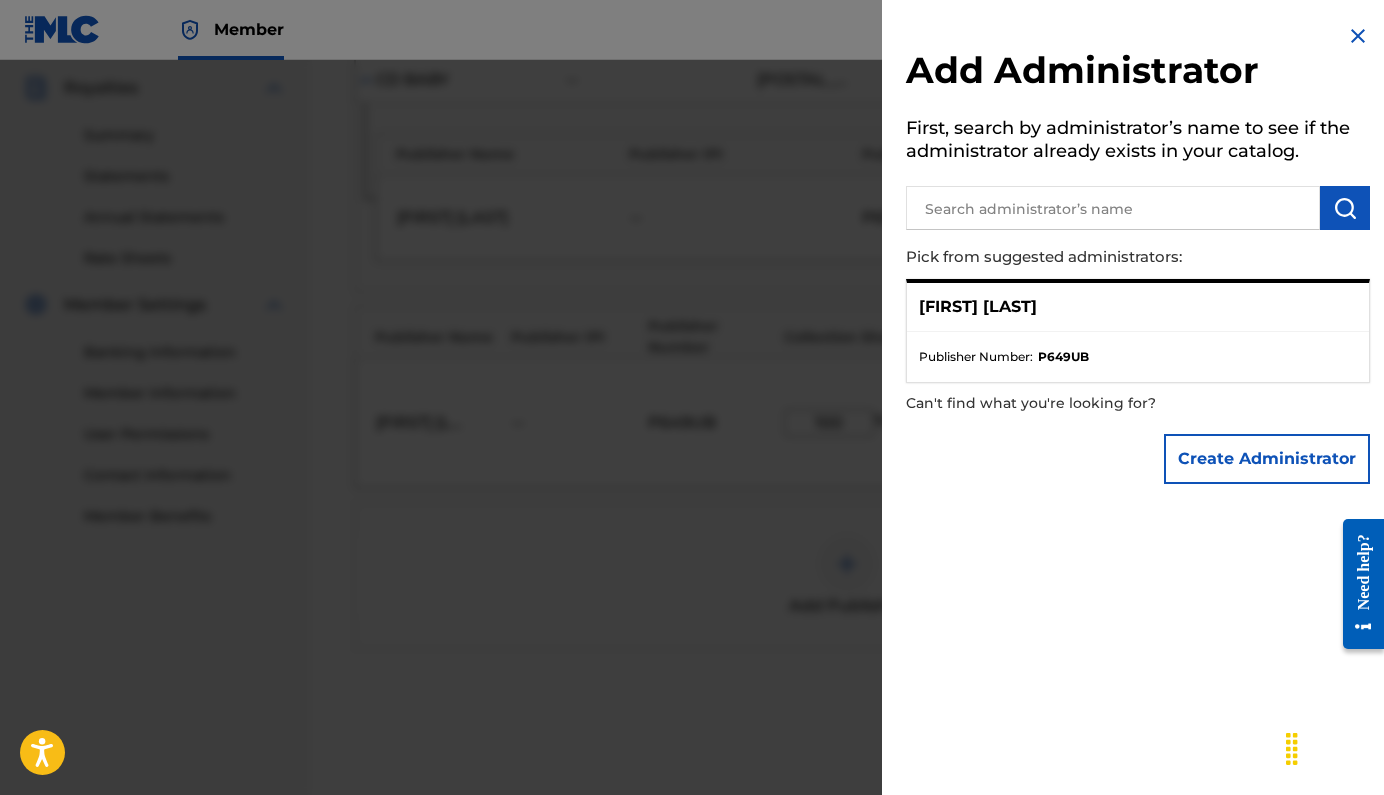 click on "[FIRST] [LAST]" at bounding box center [978, 307] 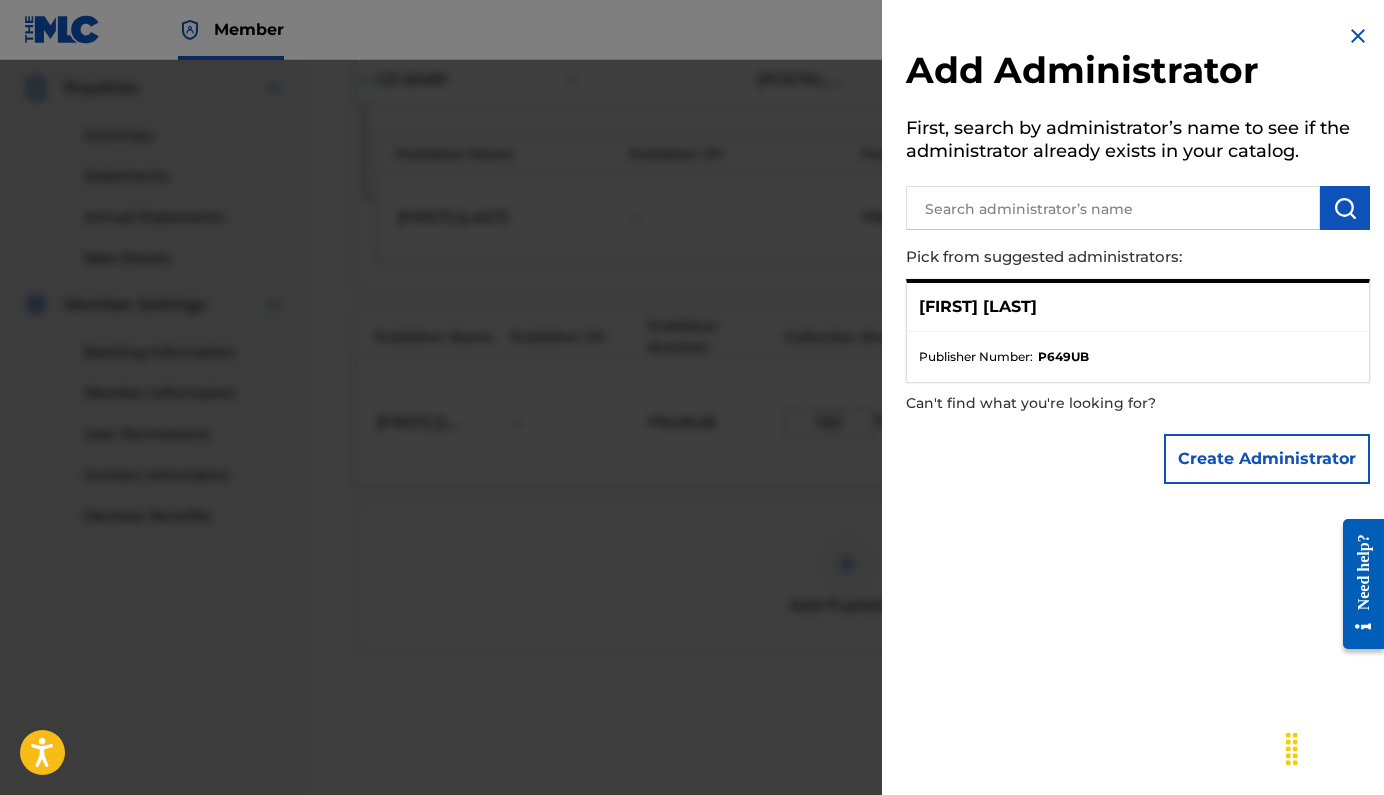 click on "[FIRST] [LAST]" at bounding box center (1138, 307) 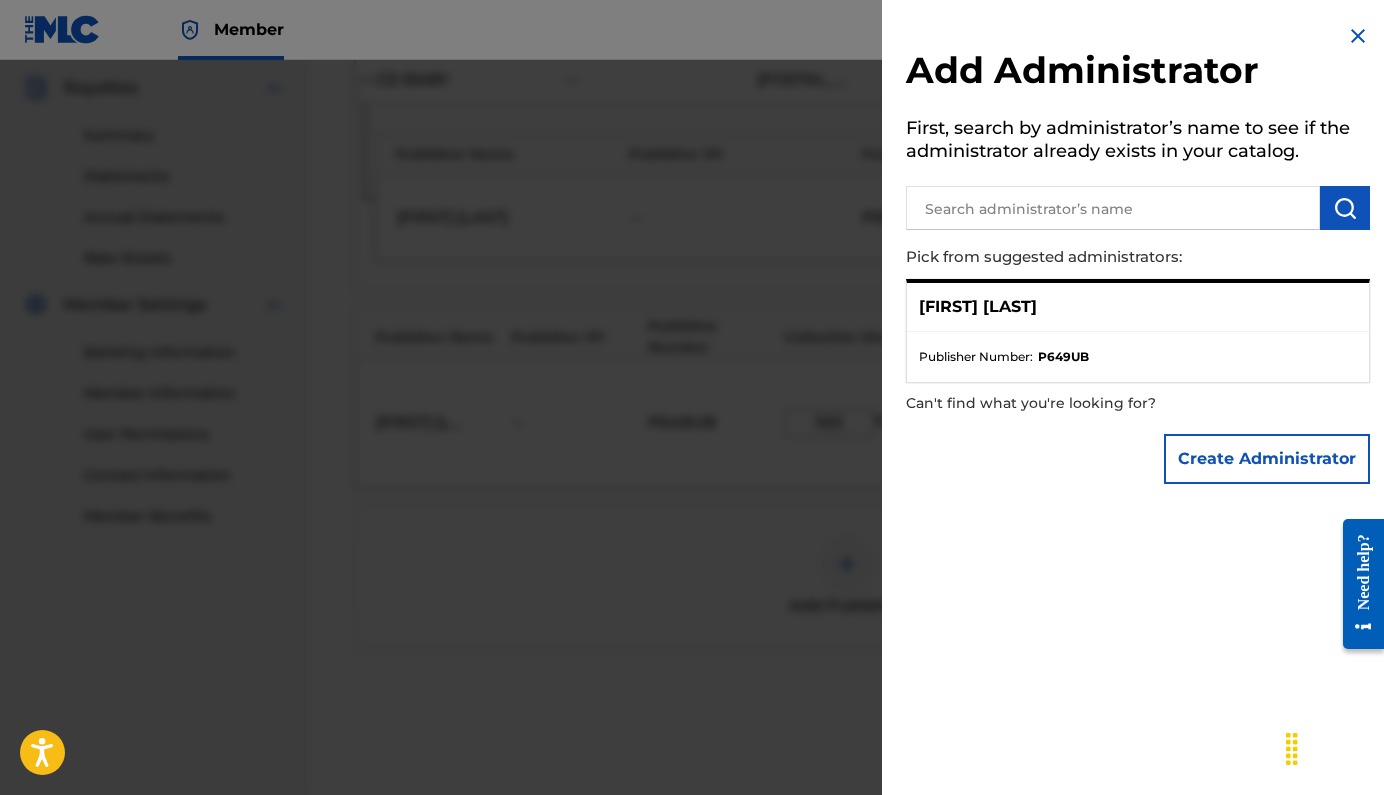 click at bounding box center [1358, 36] 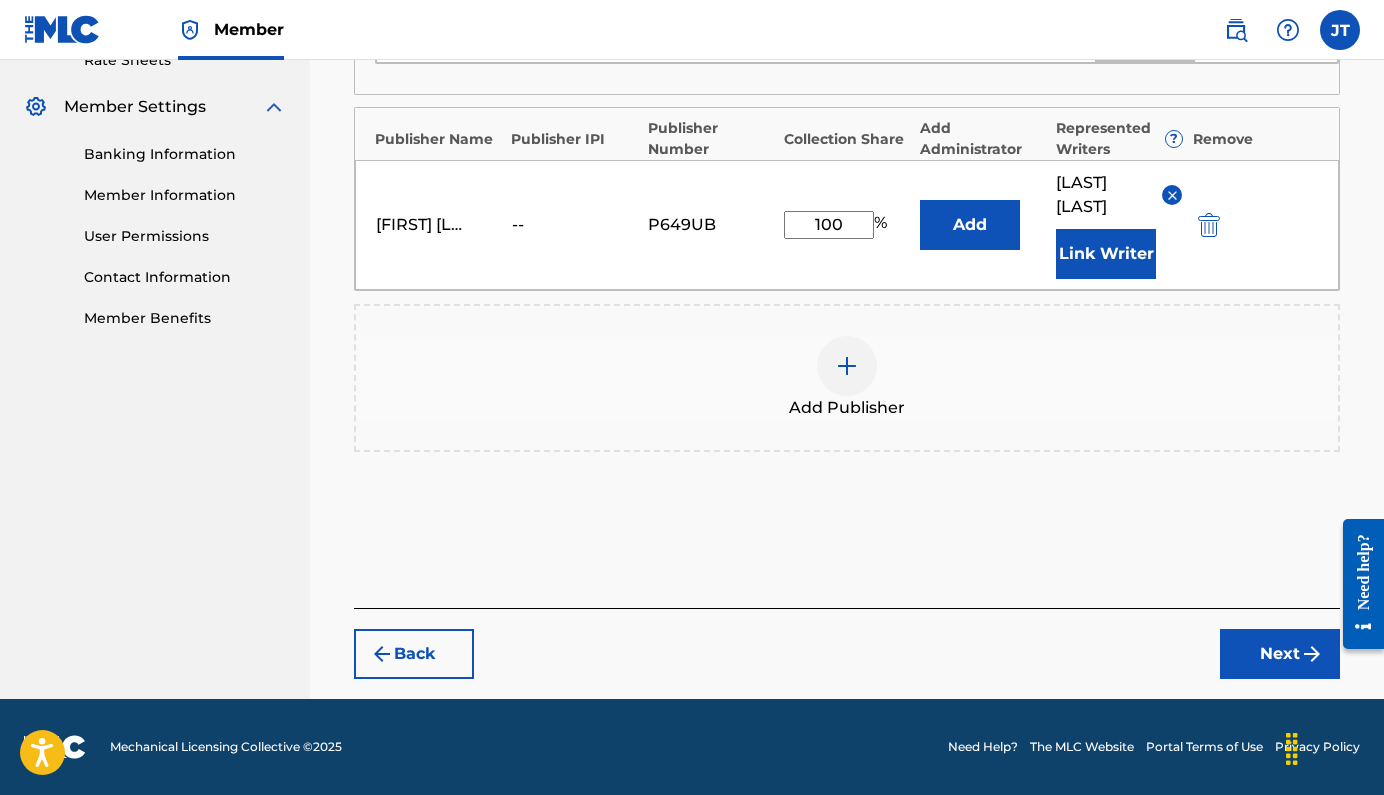 scroll, scrollTop: 790, scrollLeft: 0, axis: vertical 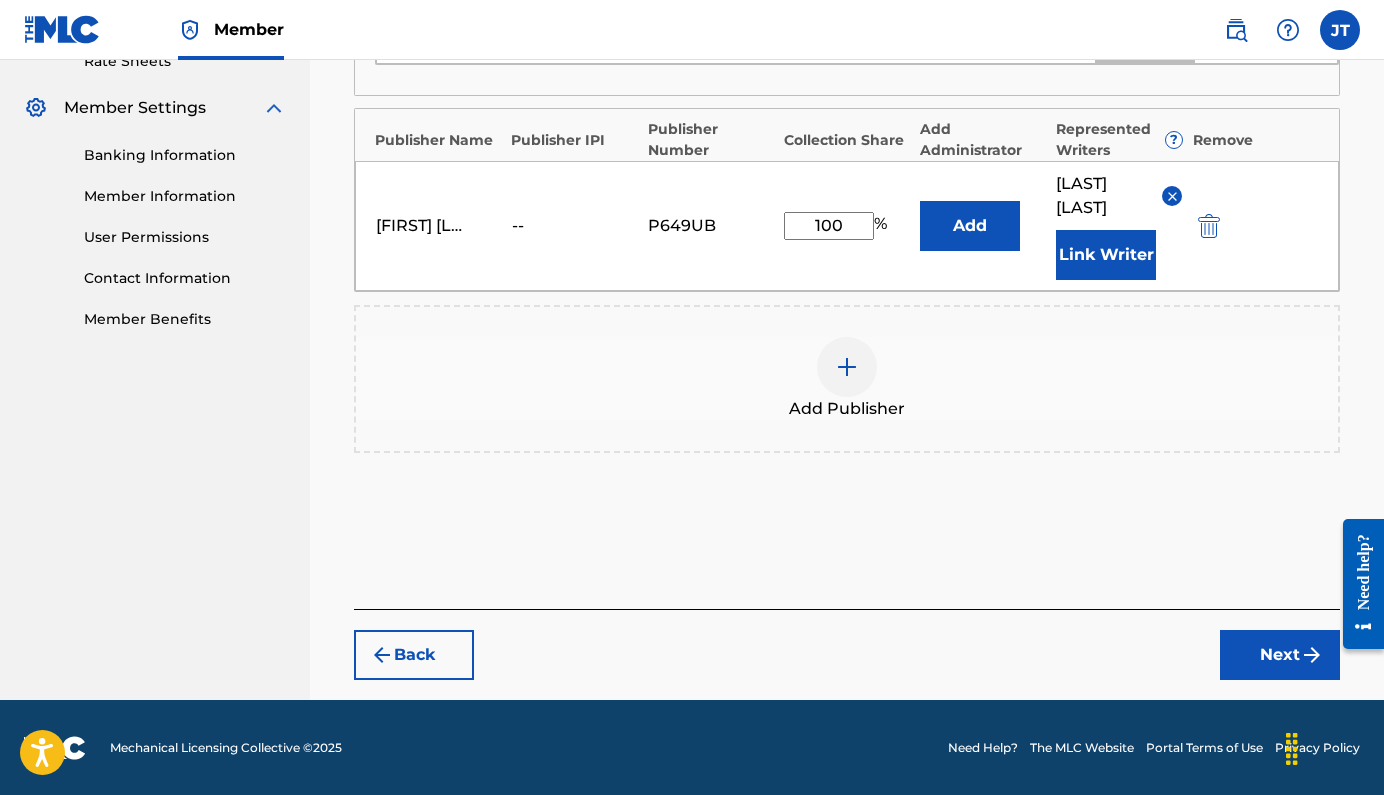 click on "Next" at bounding box center (1280, 655) 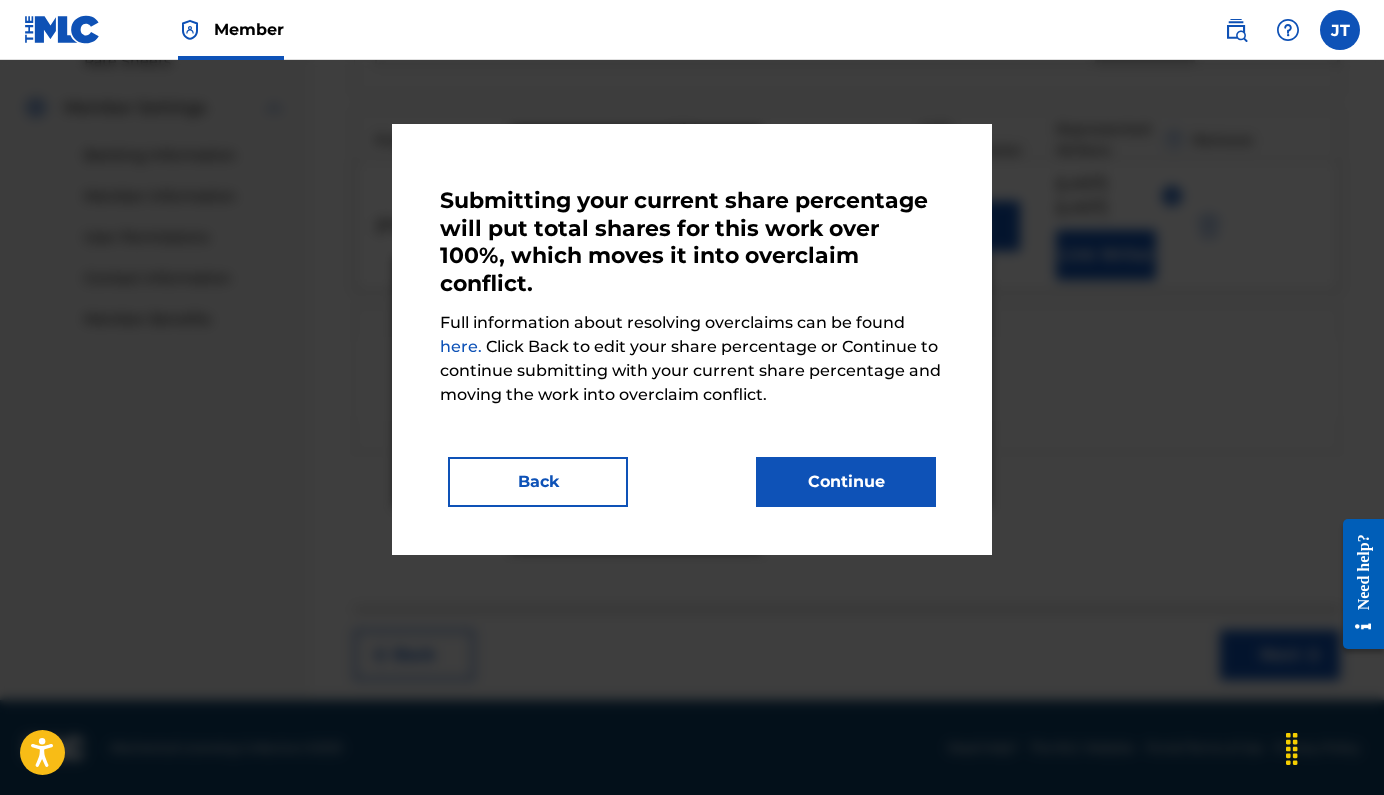 click on "Back" at bounding box center [538, 482] 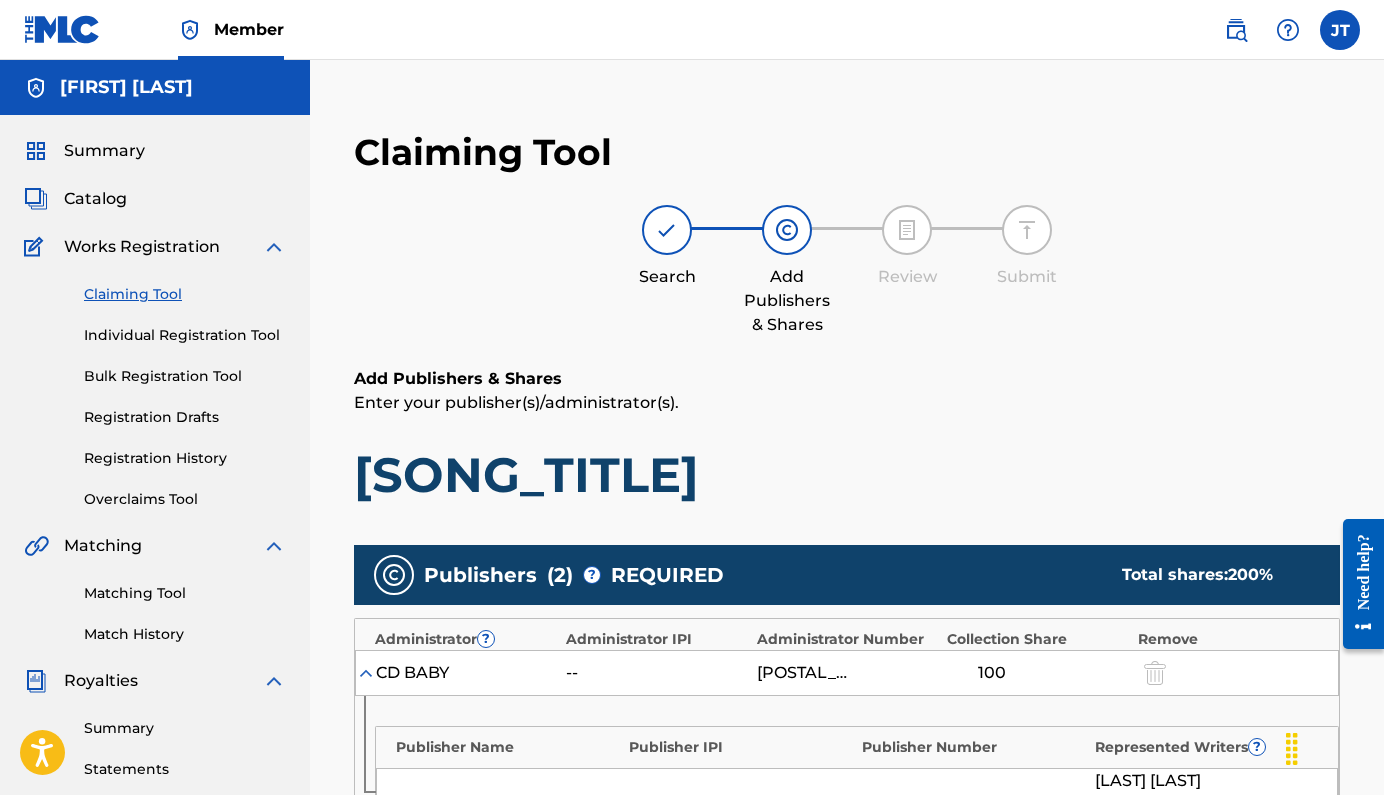 scroll, scrollTop: 0, scrollLeft: 0, axis: both 